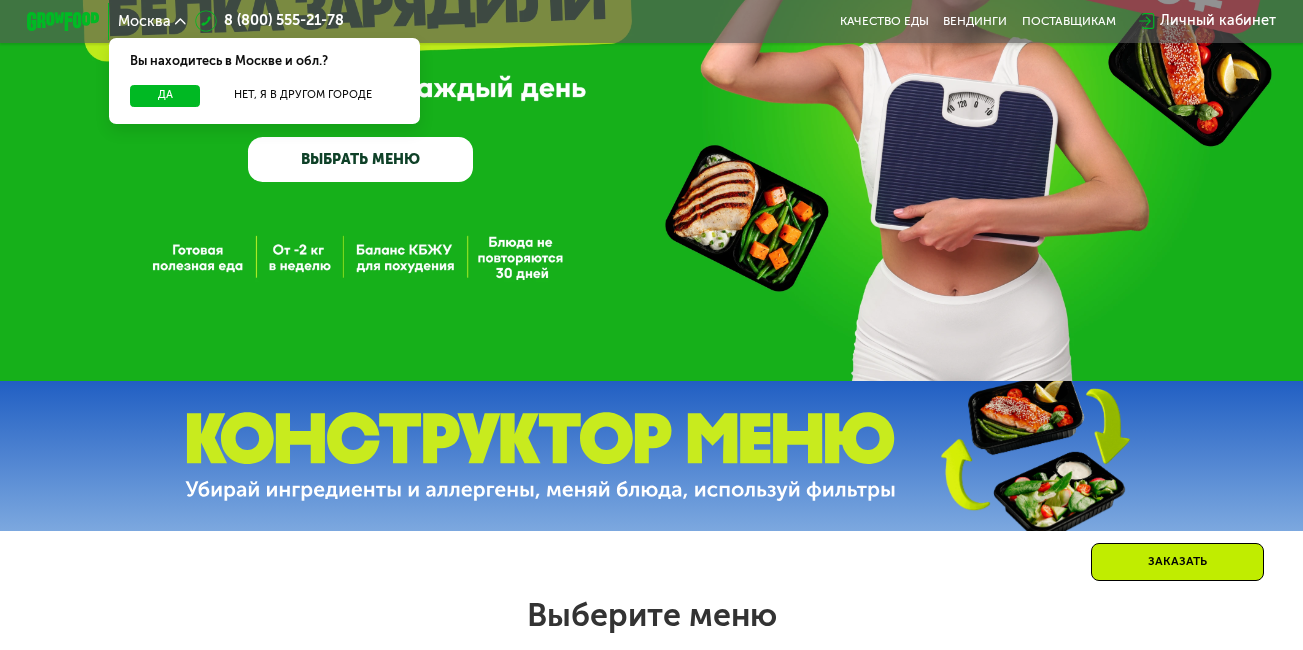 scroll, scrollTop: 240, scrollLeft: 0, axis: vertical 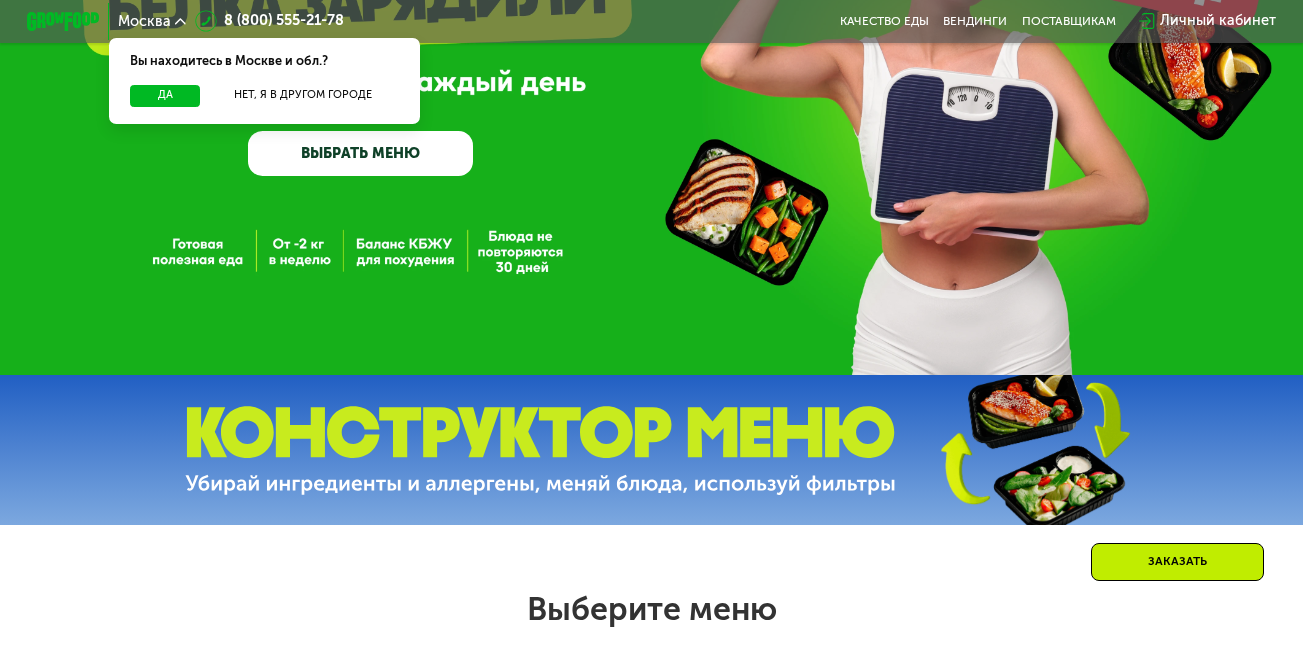 click on "GrowFood — доставка правильного питания  ВЫБРАТЬ МЕНЮ" at bounding box center [651, 67] 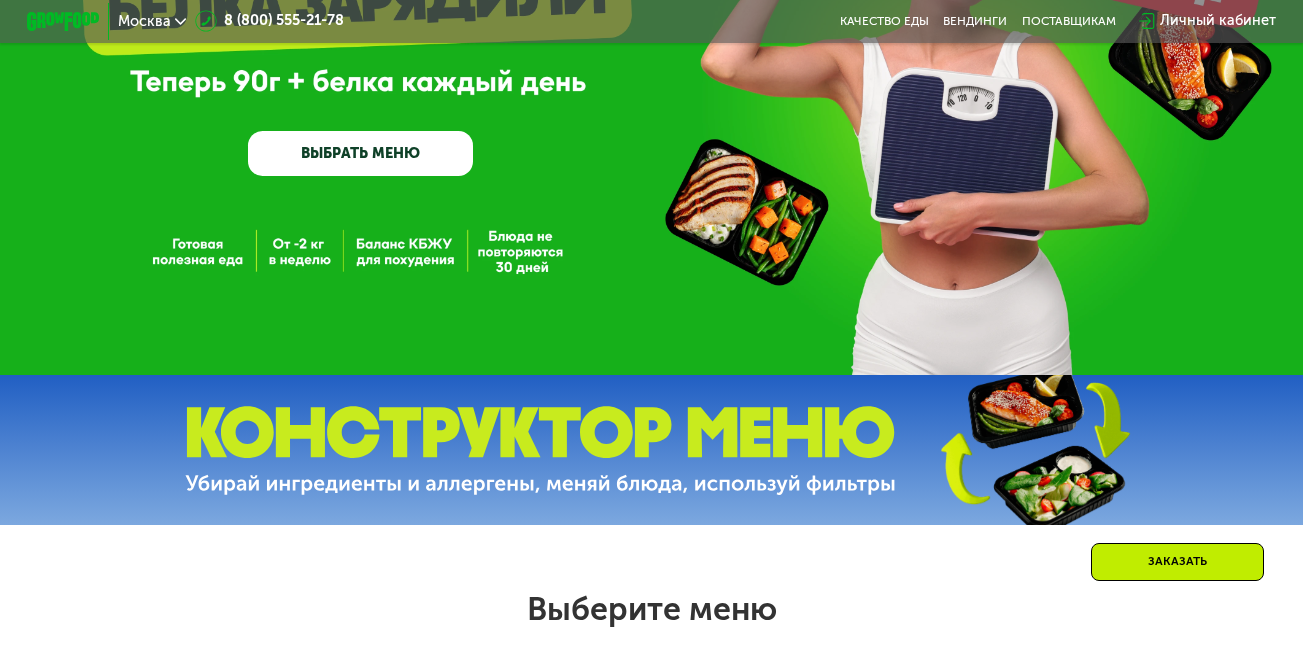 click on "ВЫБРАТЬ МЕНЮ" at bounding box center [360, 153] 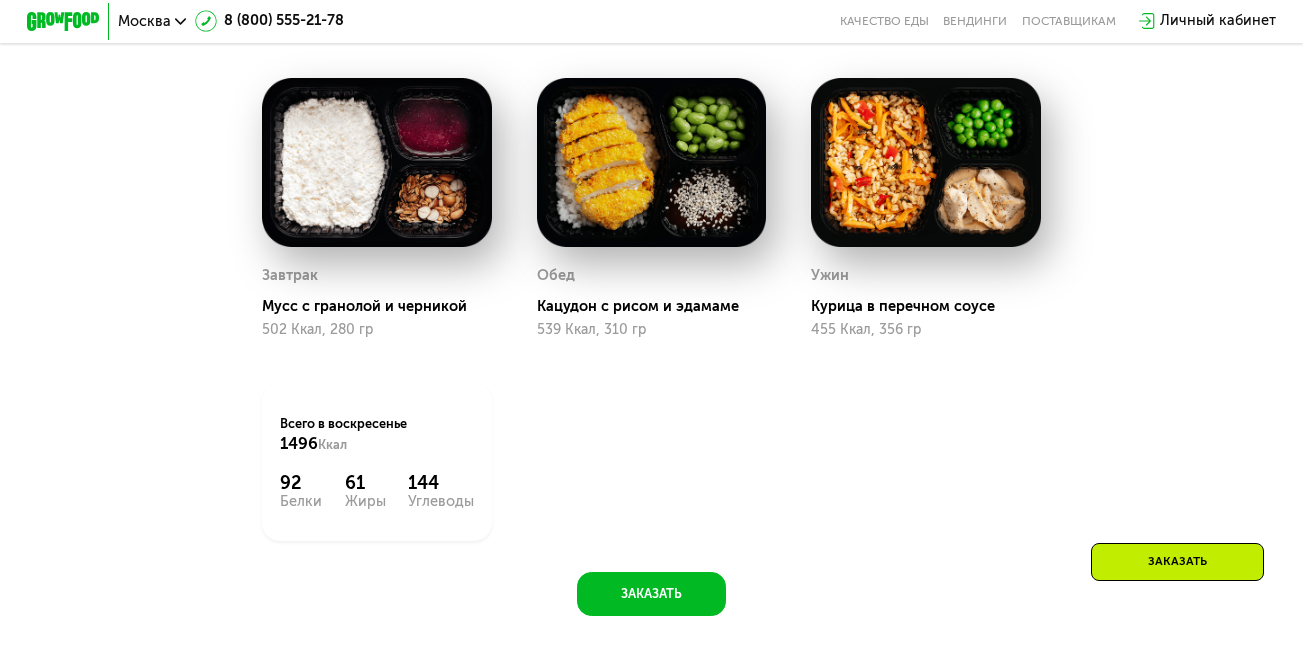 scroll, scrollTop: 1153, scrollLeft: 0, axis: vertical 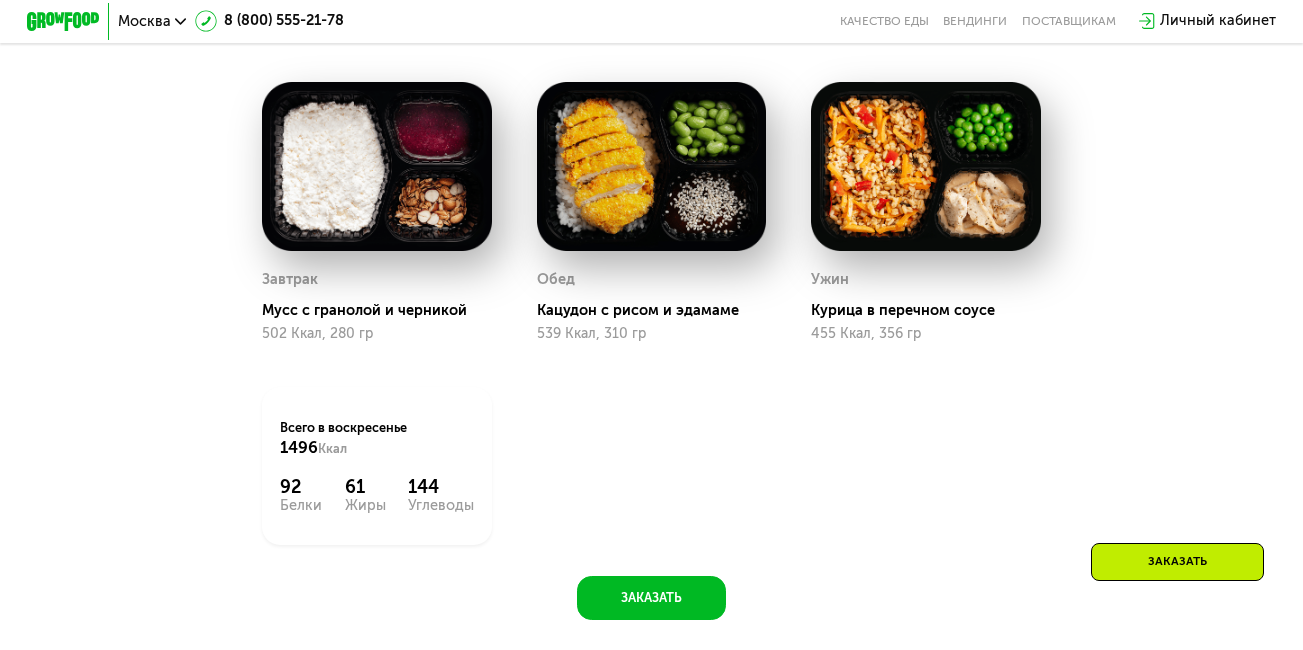 click at bounding box center [651, 166] 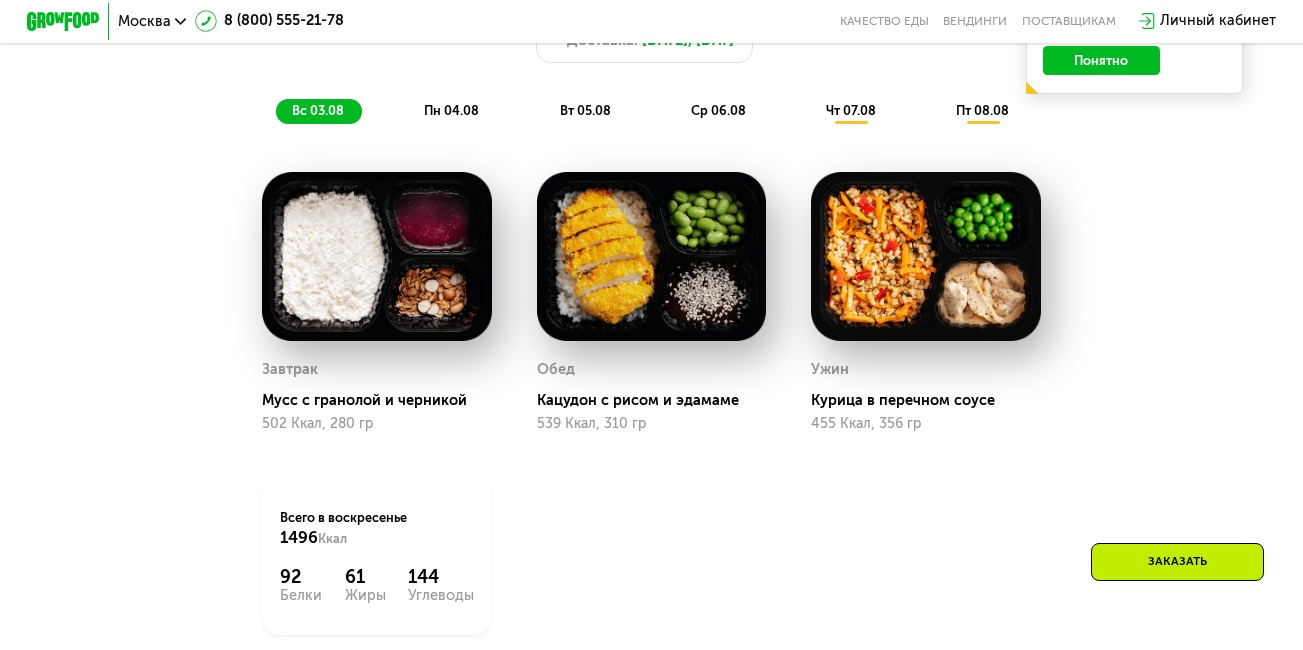 click on "Обед Кацудон с рисом и эдамаме 539 Ккал, 310 гр" 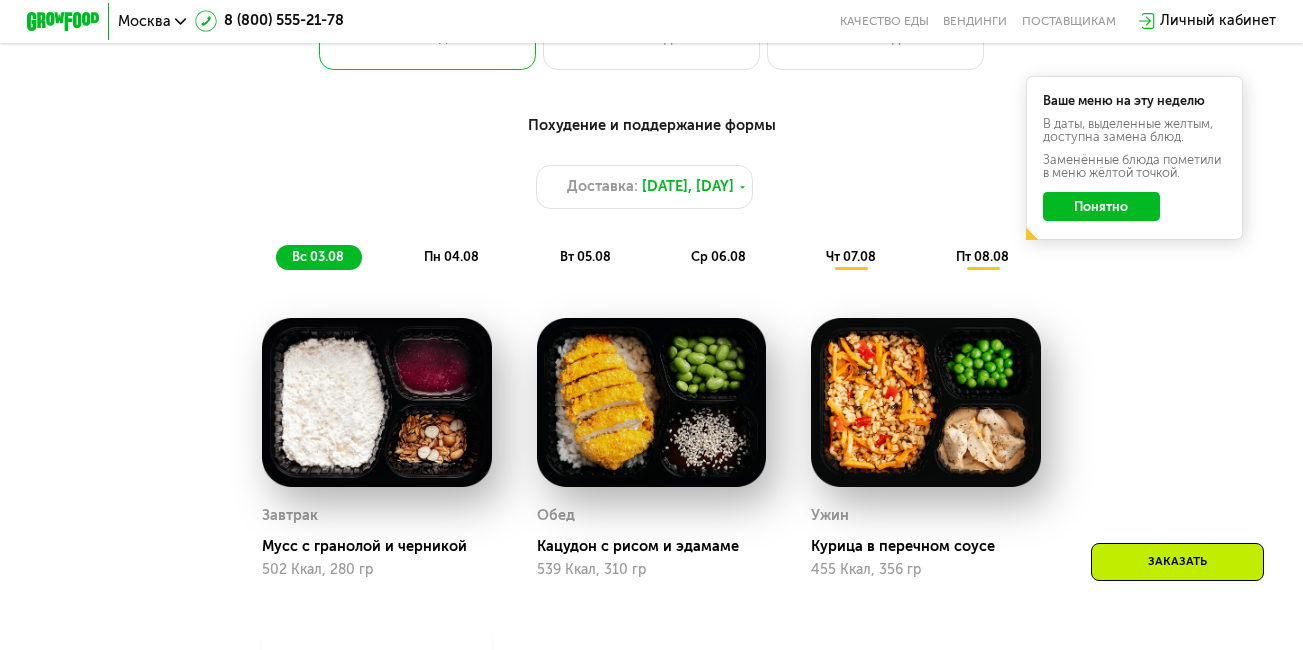 scroll, scrollTop: 833, scrollLeft: 0, axis: vertical 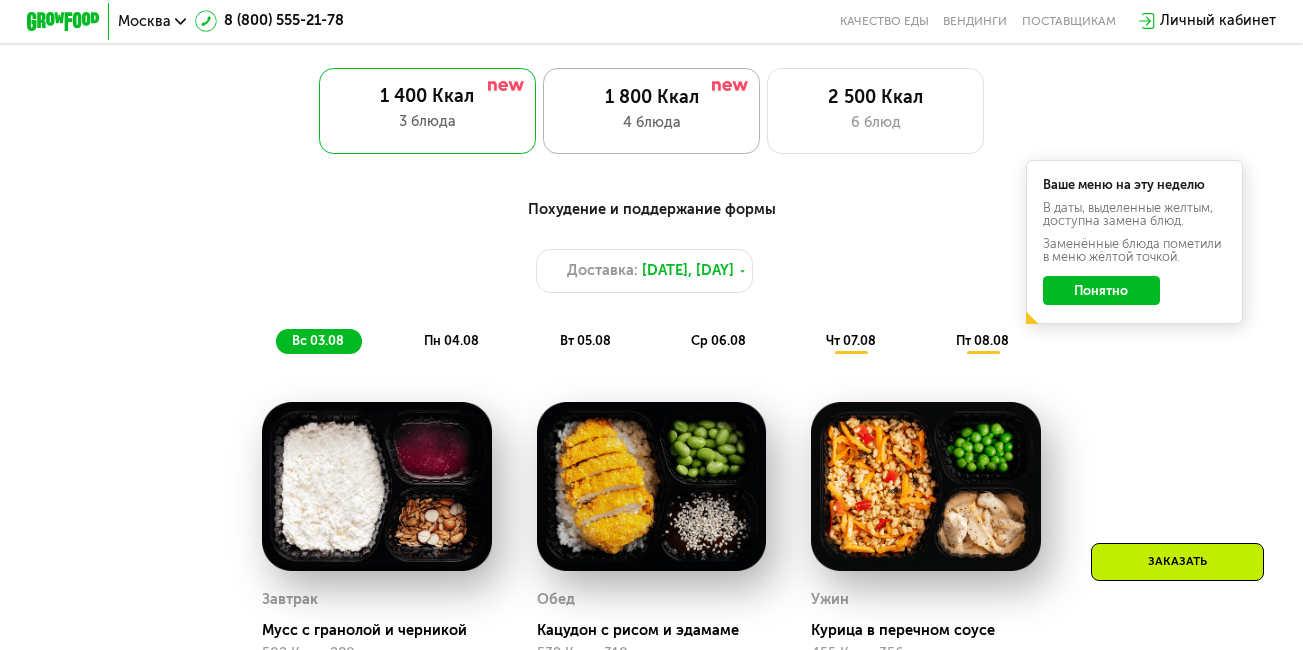 click on "1 800 Ккал" at bounding box center [651, 98] 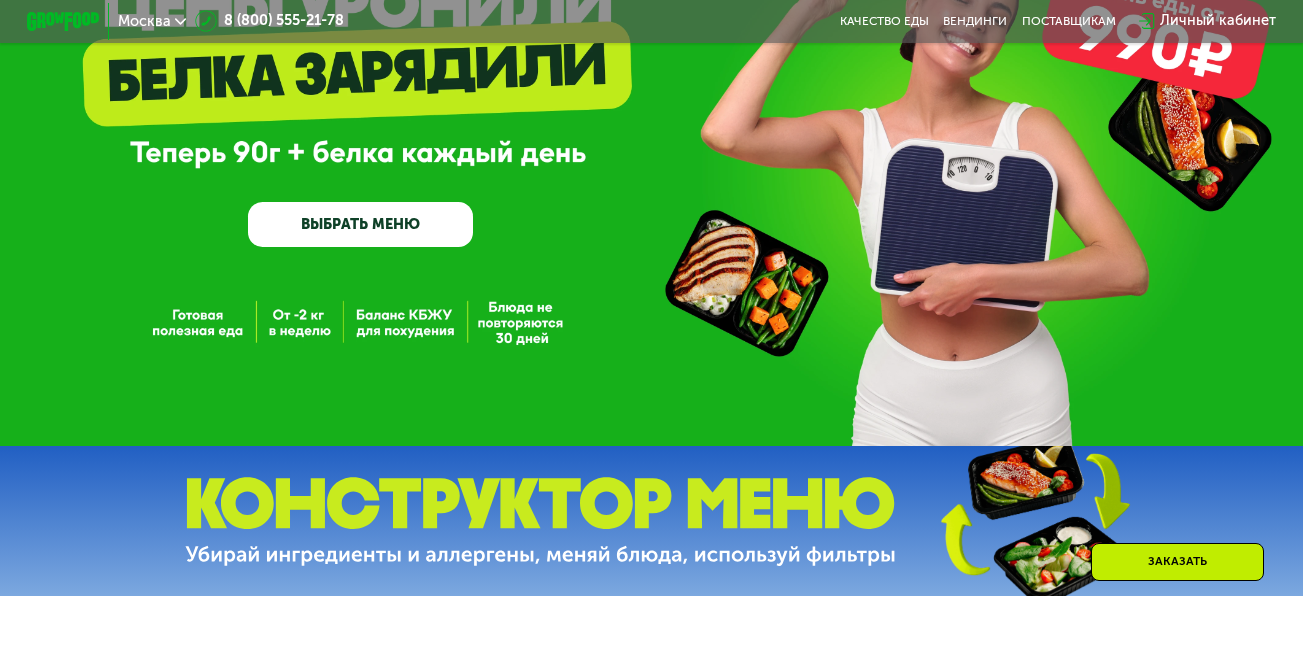 scroll, scrollTop: 153, scrollLeft: 0, axis: vertical 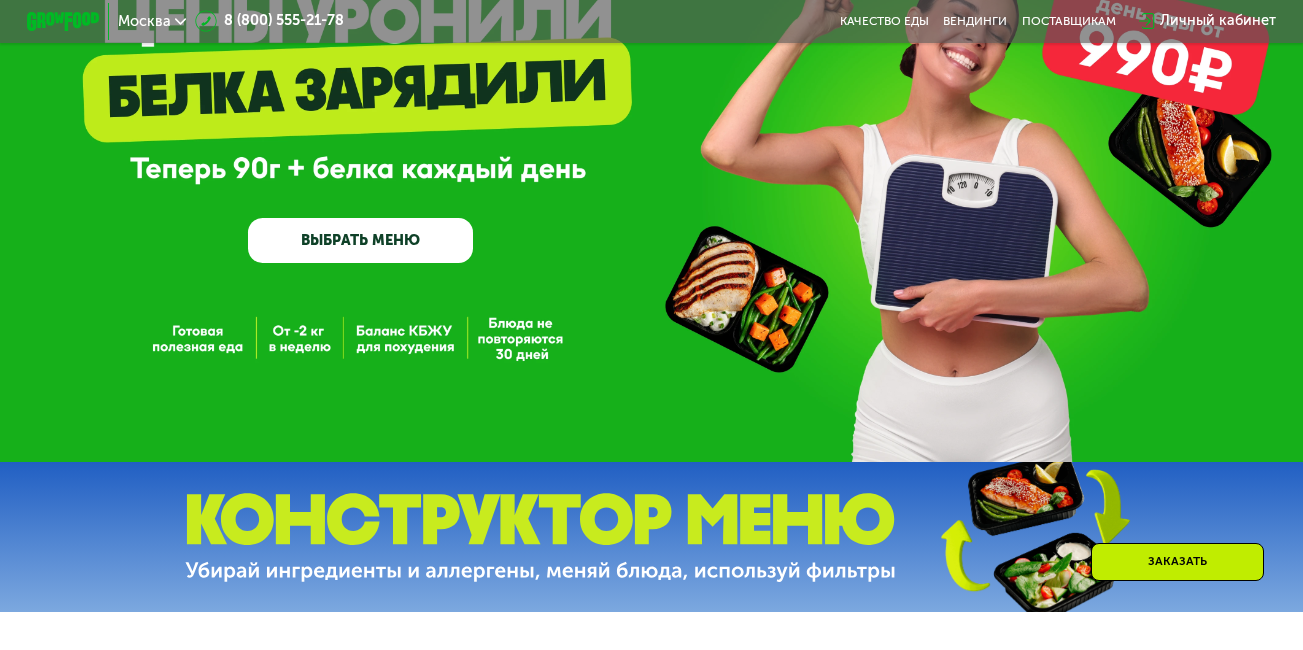 click on "GrowFood — доставка правильного питания  ВЫБРАТЬ МЕНЮ" at bounding box center [651, 154] 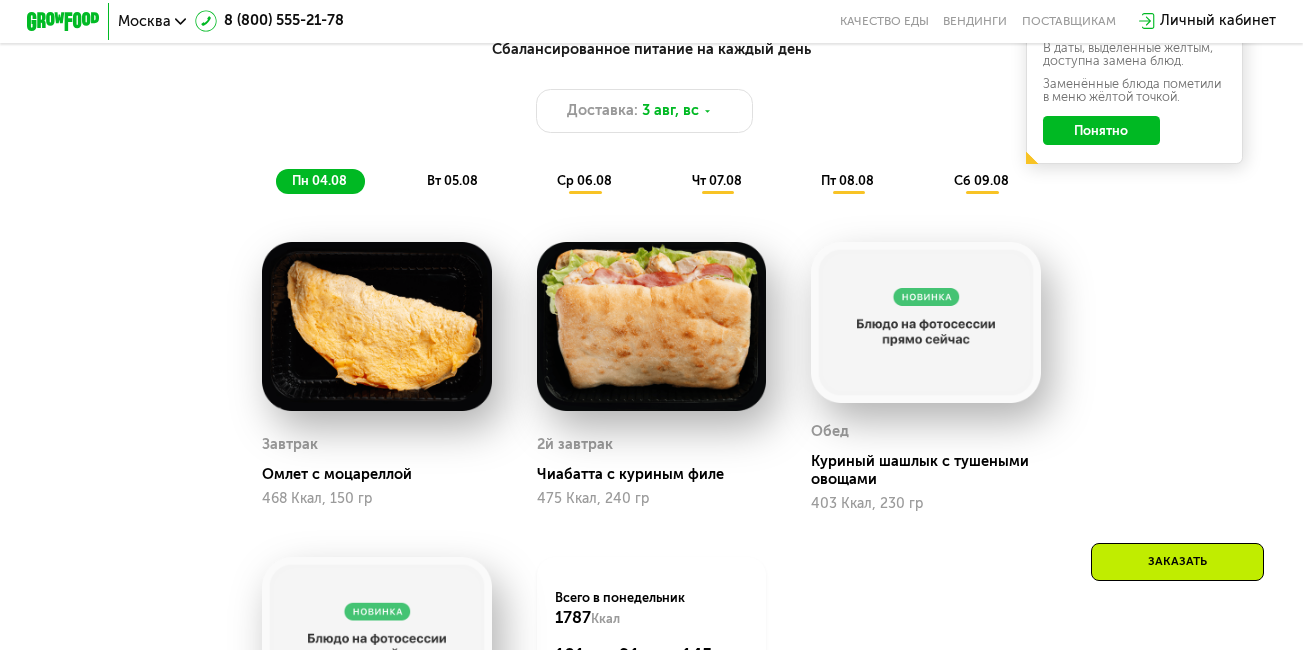 scroll, scrollTop: 1033, scrollLeft: 0, axis: vertical 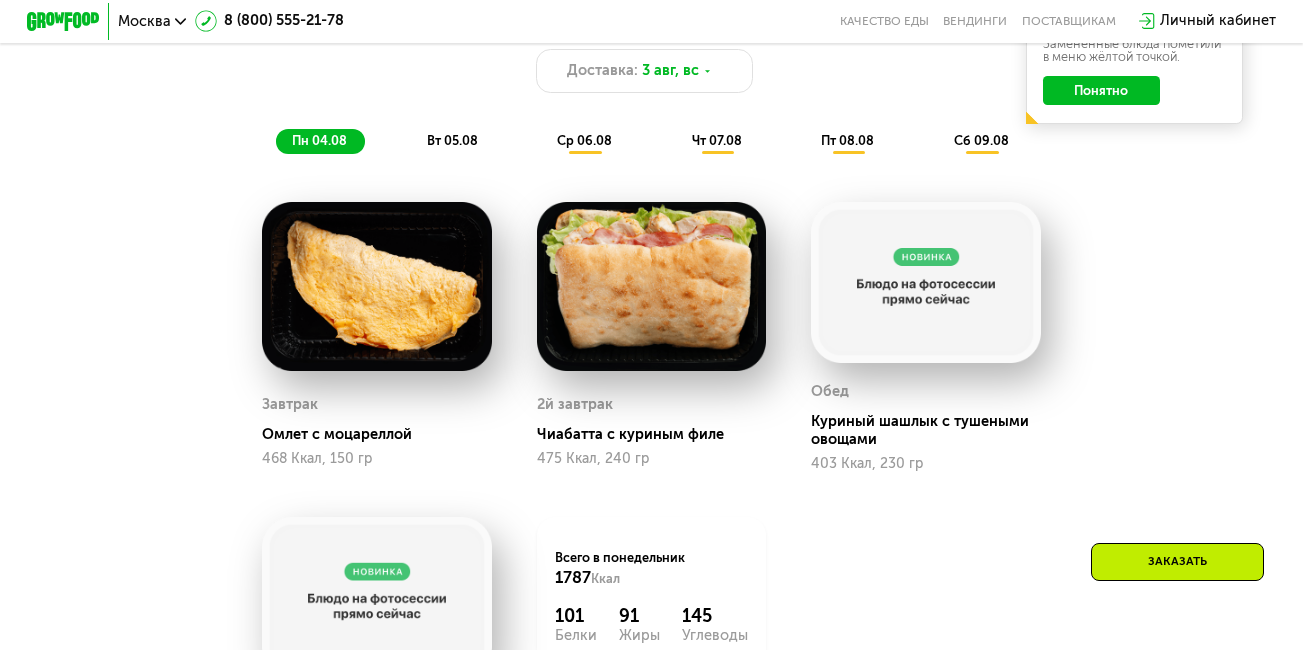 click on "вт 05.08" at bounding box center [452, 140] 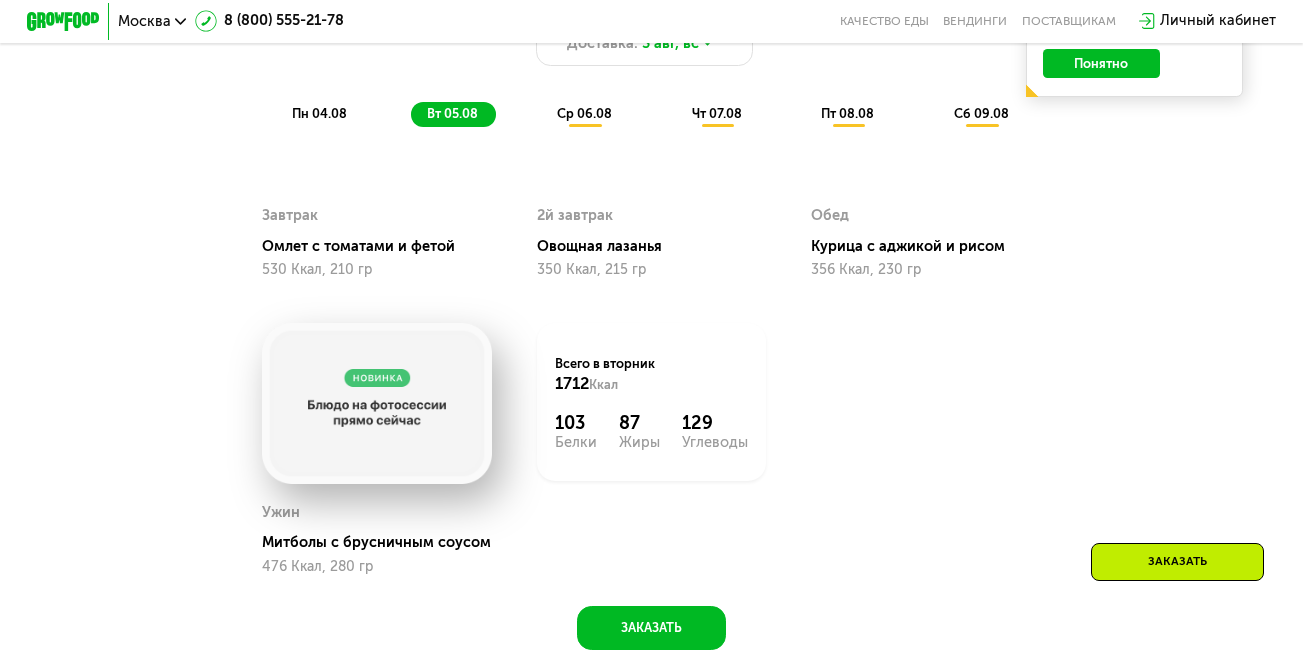scroll, scrollTop: 993, scrollLeft: 0, axis: vertical 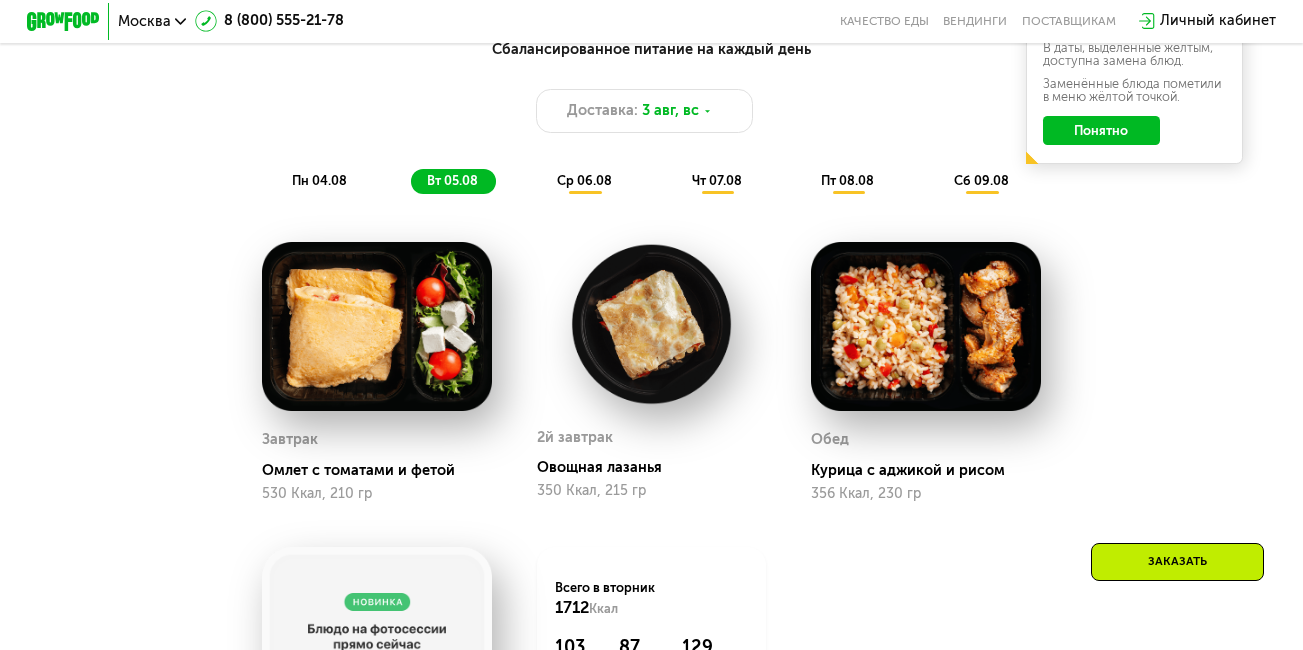 click on "ср 06.08" at bounding box center (584, 180) 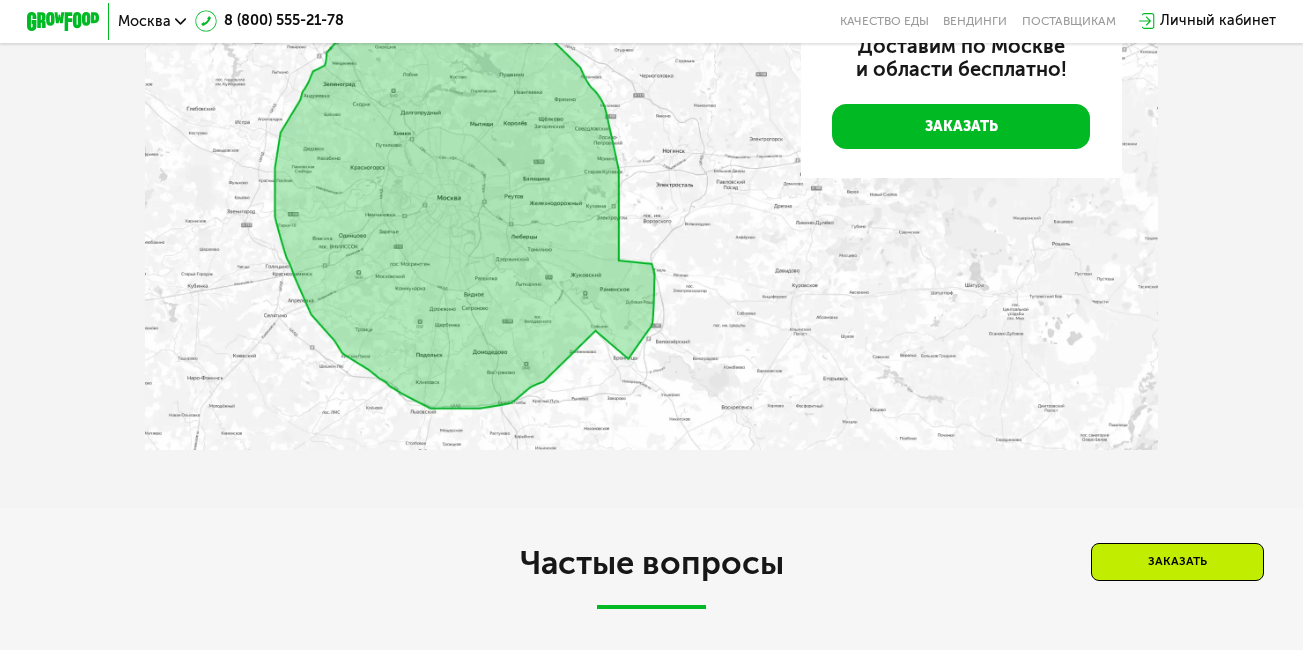 scroll, scrollTop: 4200, scrollLeft: 0, axis: vertical 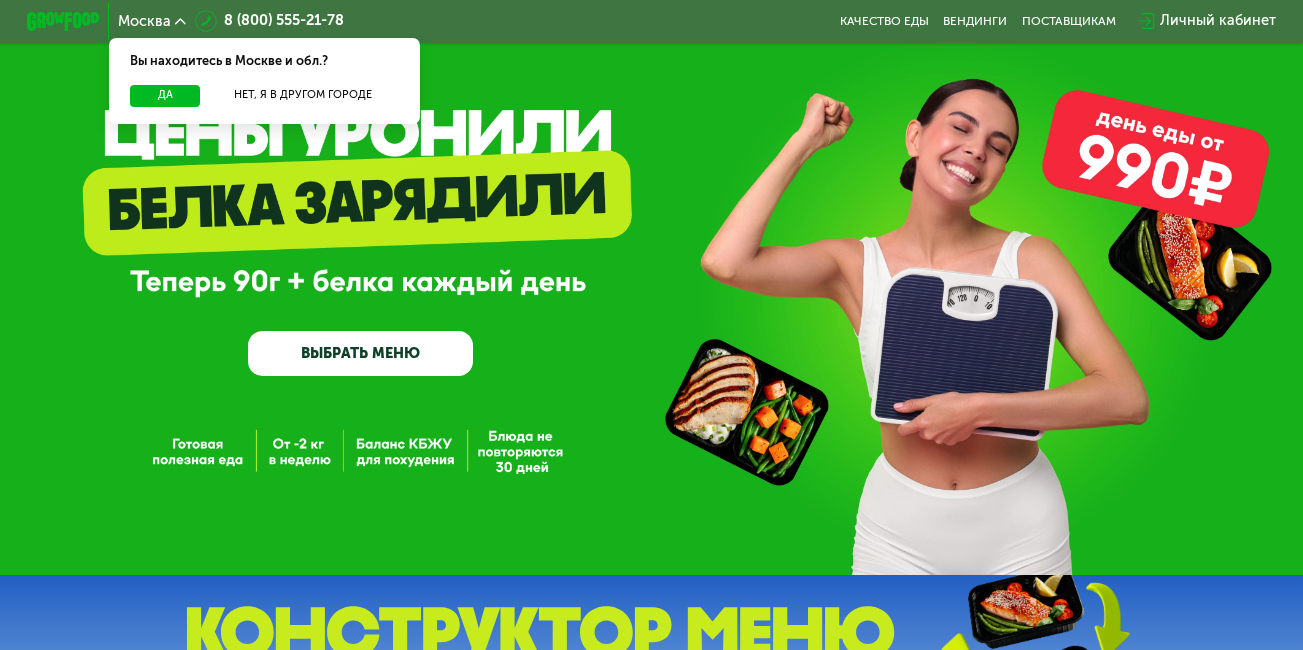 click on "ВЫБРАТЬ МЕНЮ" at bounding box center [360, 353] 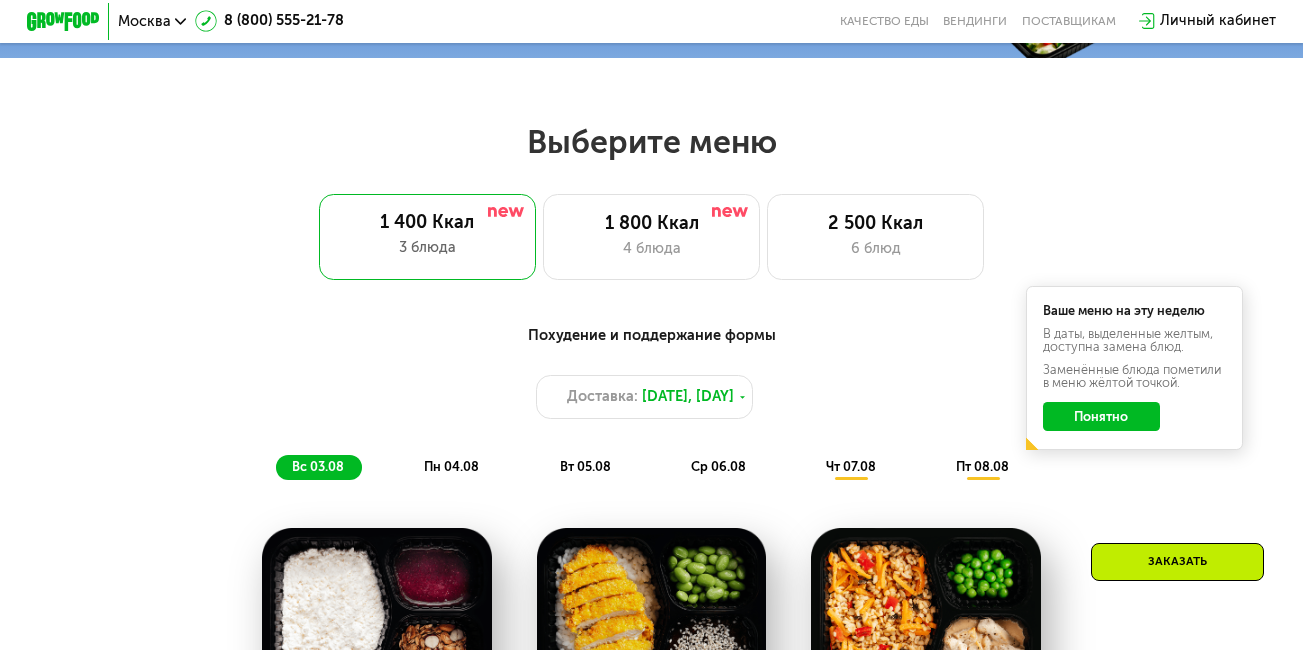 scroll, scrollTop: 793, scrollLeft: 0, axis: vertical 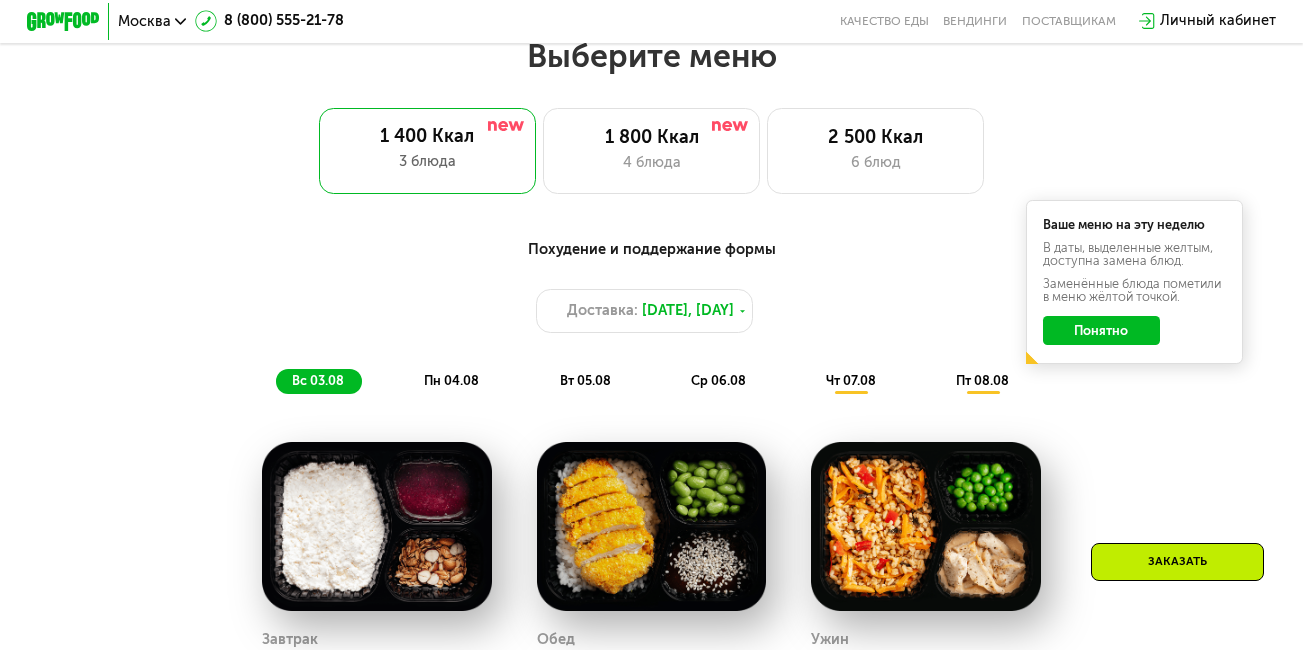 click on "пн 04.08" at bounding box center (451, 380) 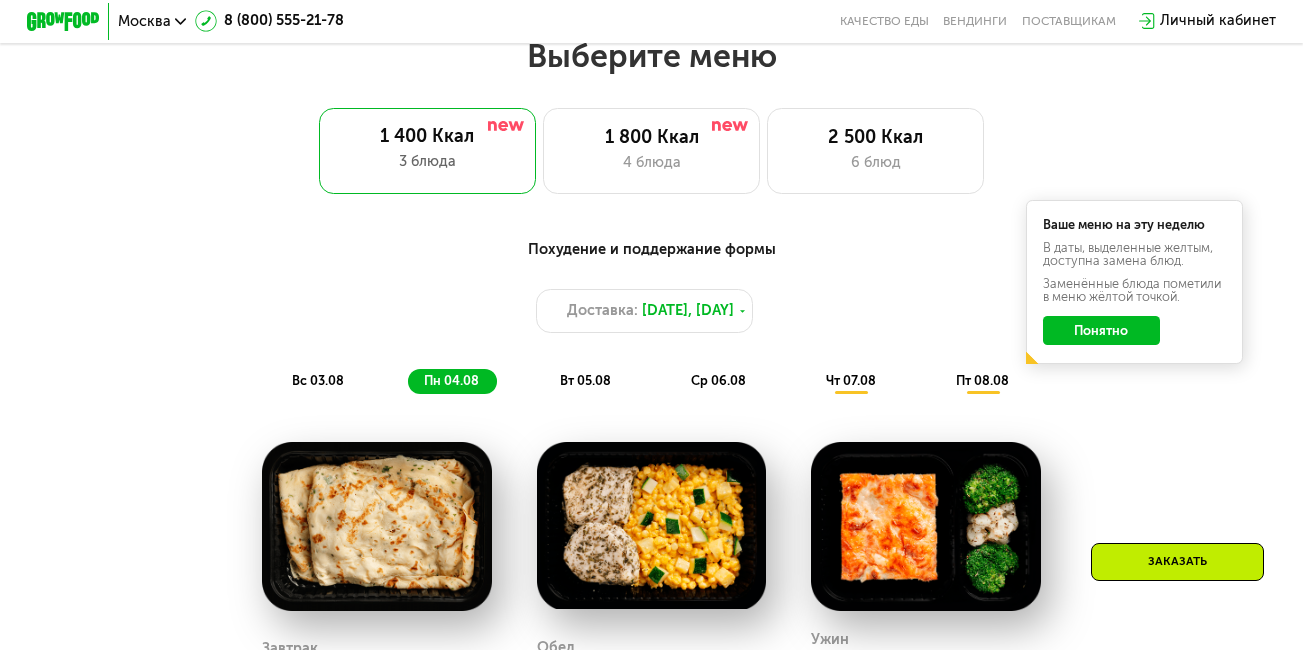 click on "вт 05.08" at bounding box center [585, 380] 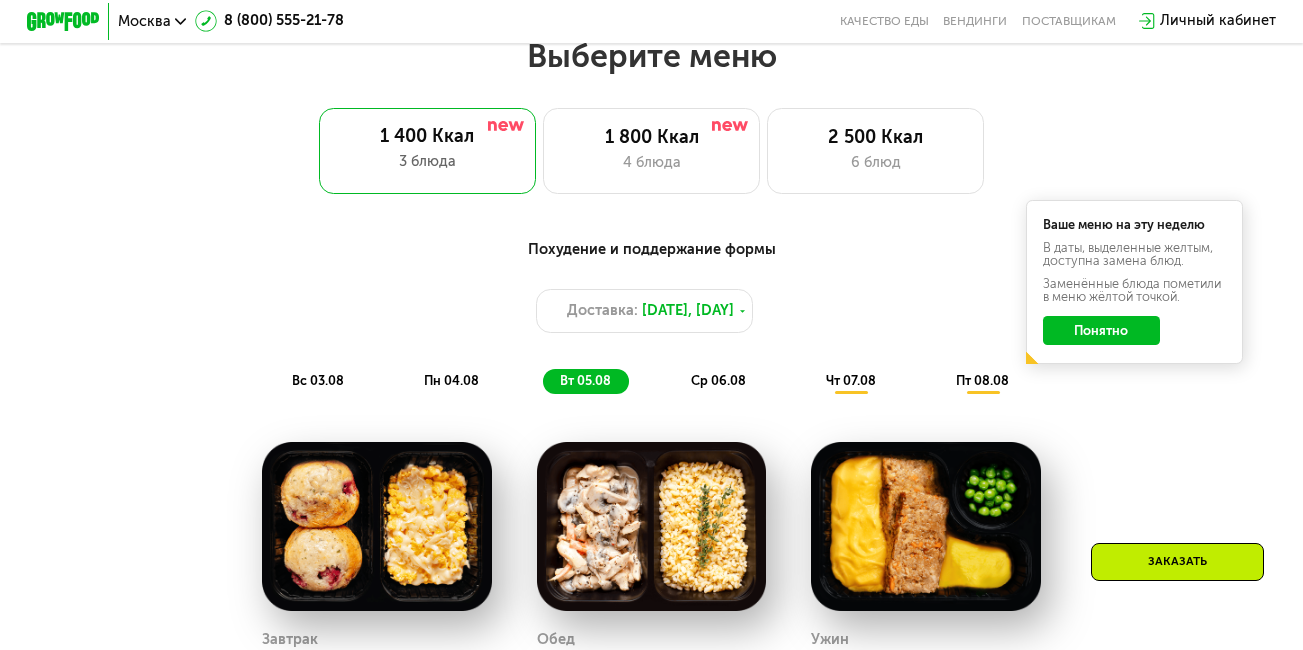click on "ср 06.08" at bounding box center (718, 380) 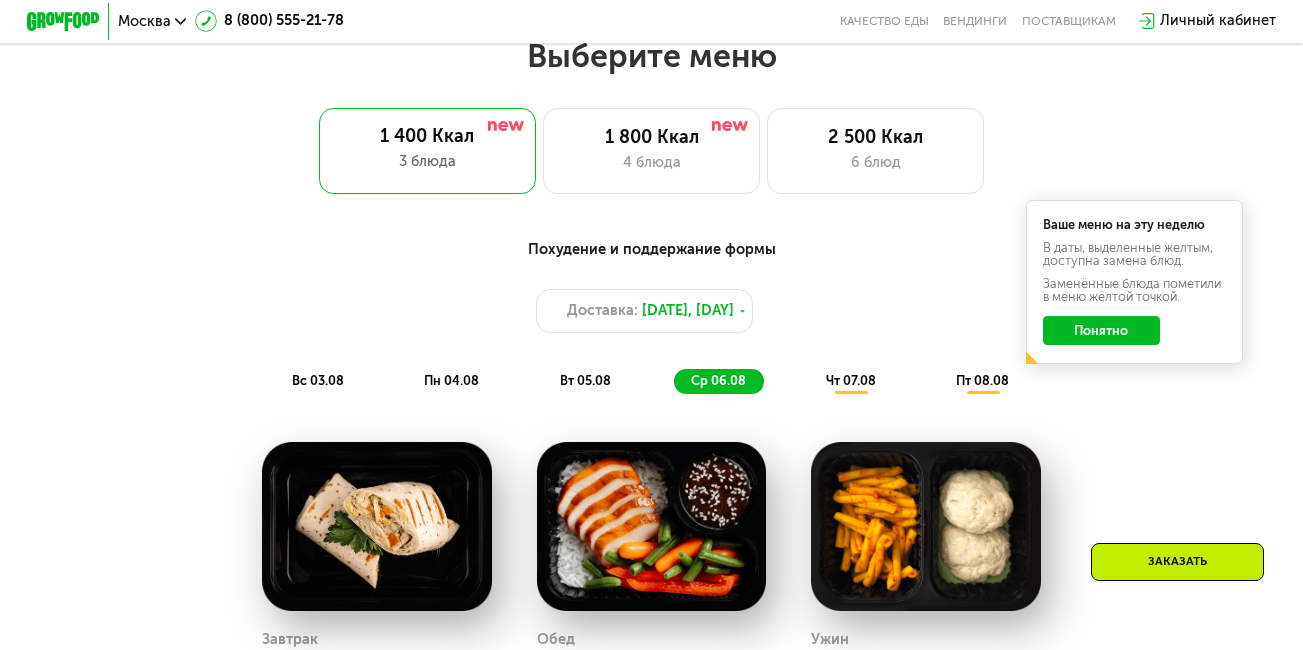 click on "чт 07.08" at bounding box center [851, 380] 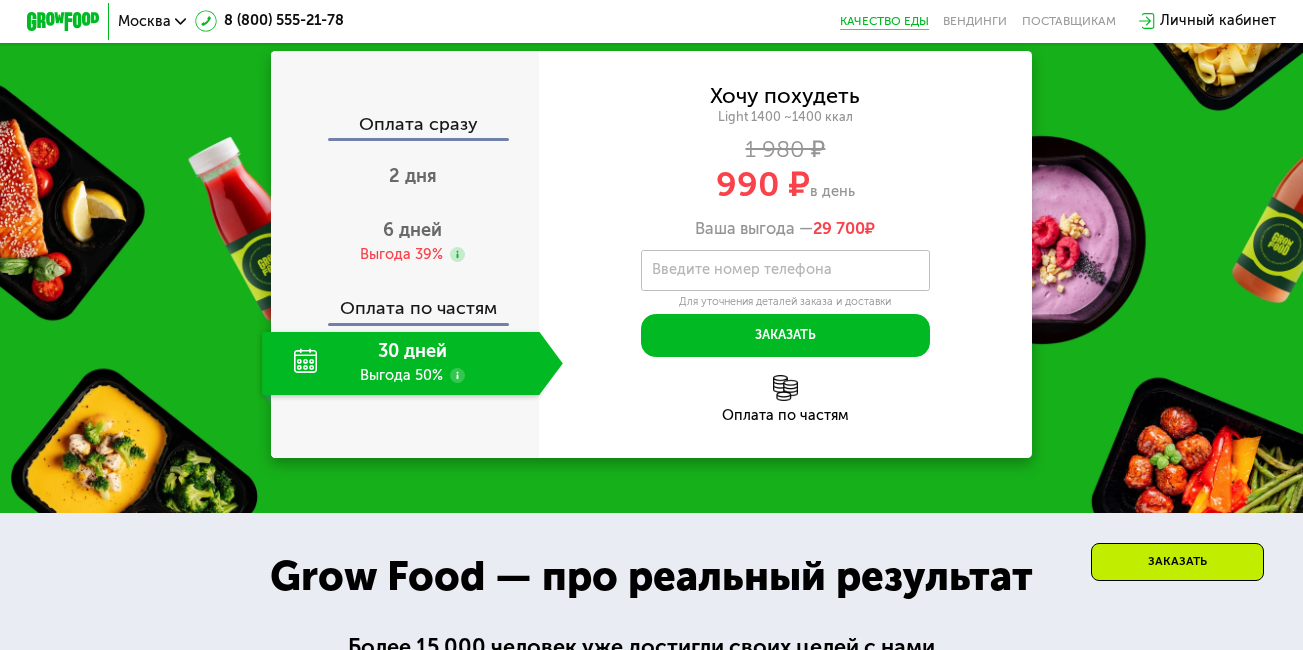 scroll, scrollTop: 1993, scrollLeft: 0, axis: vertical 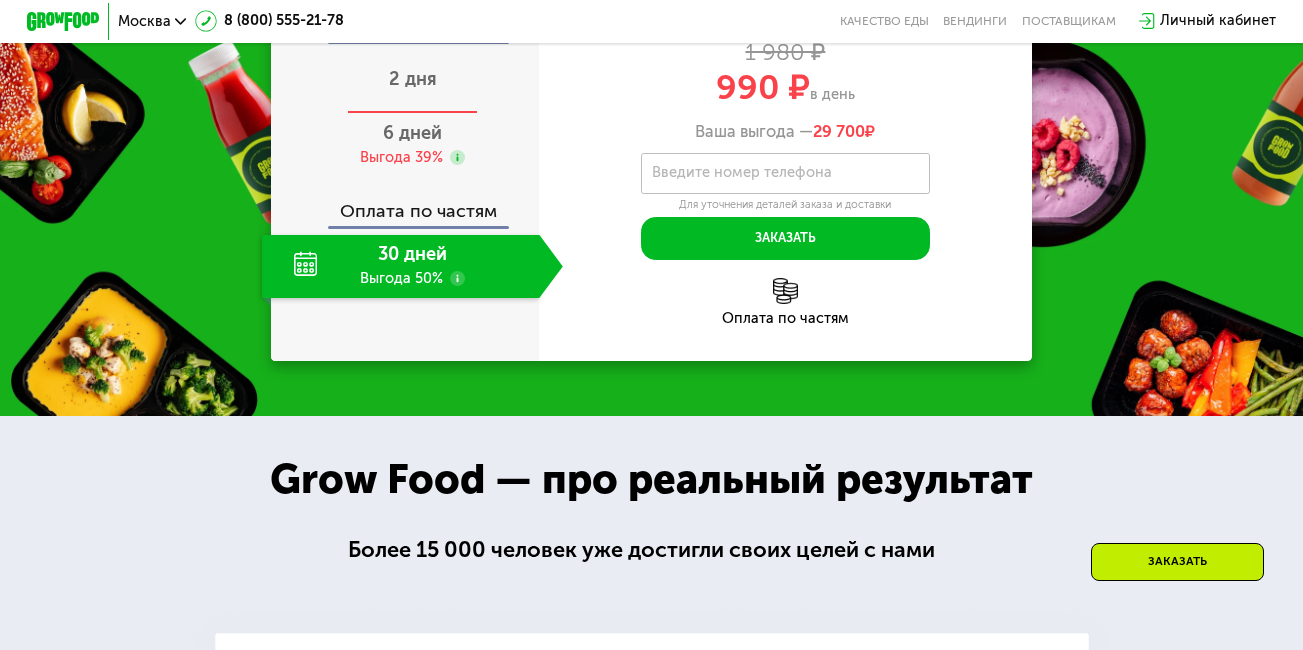 click on "2 дня" at bounding box center (413, 79) 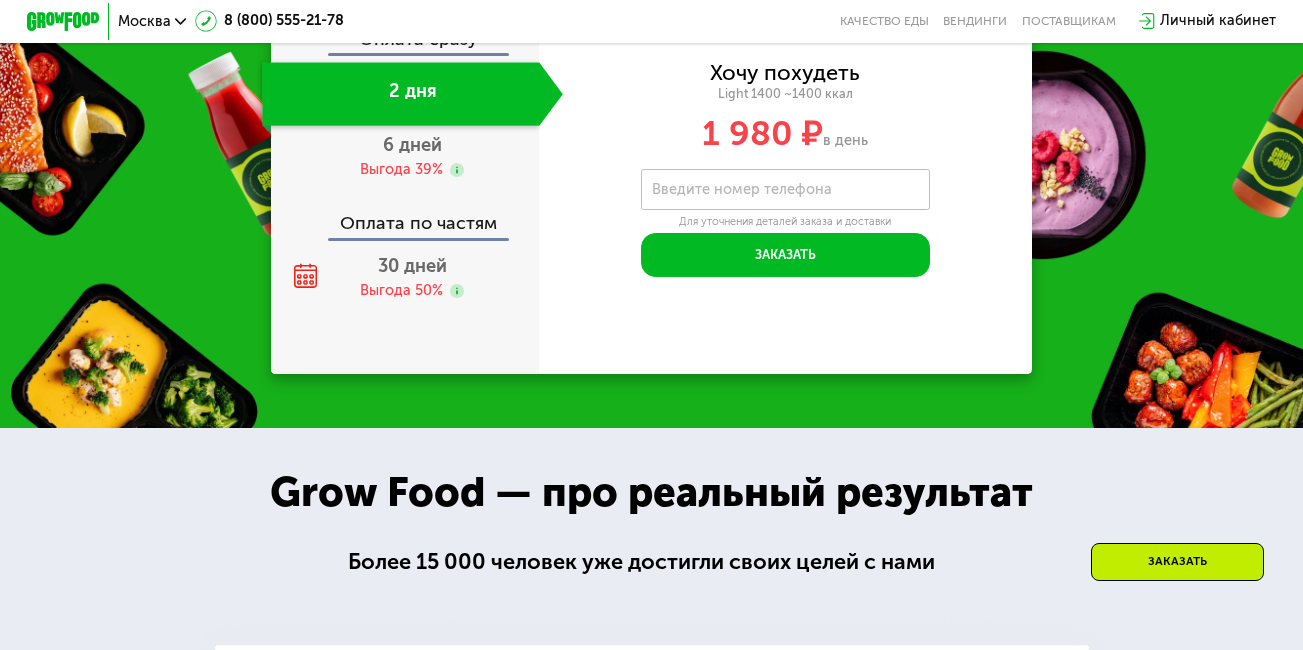 scroll, scrollTop: 1797, scrollLeft: 0, axis: vertical 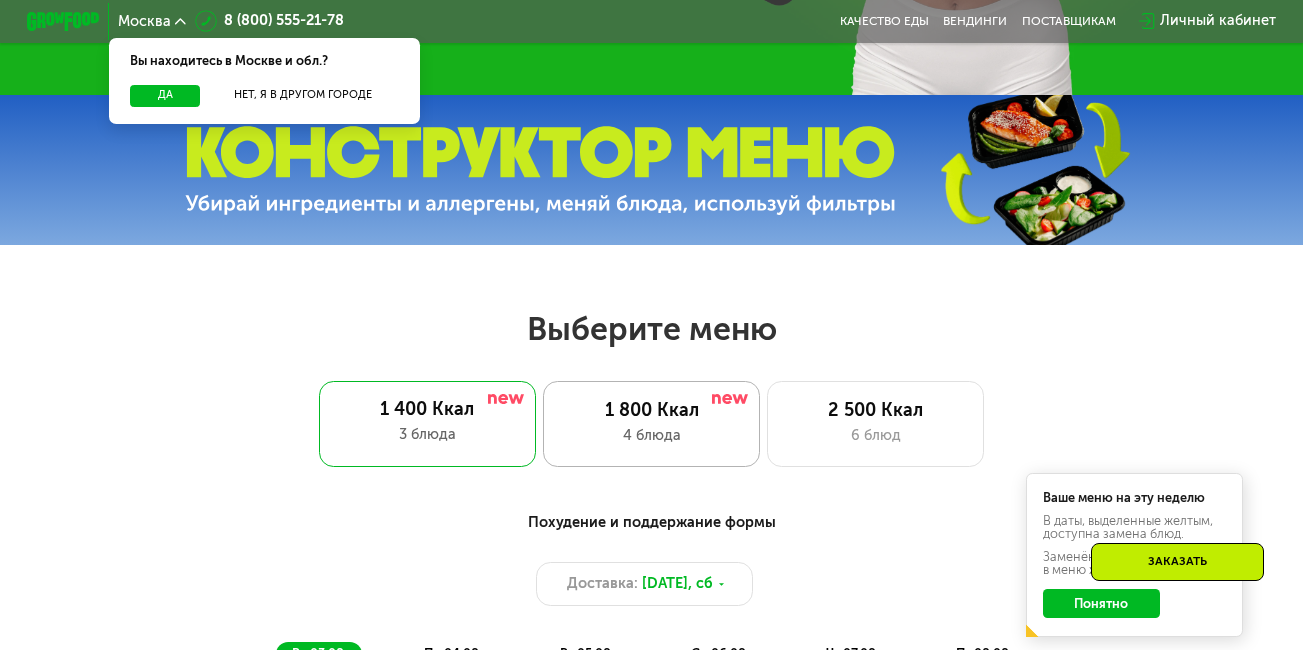 click on "1 800 Ккал" at bounding box center (651, 411) 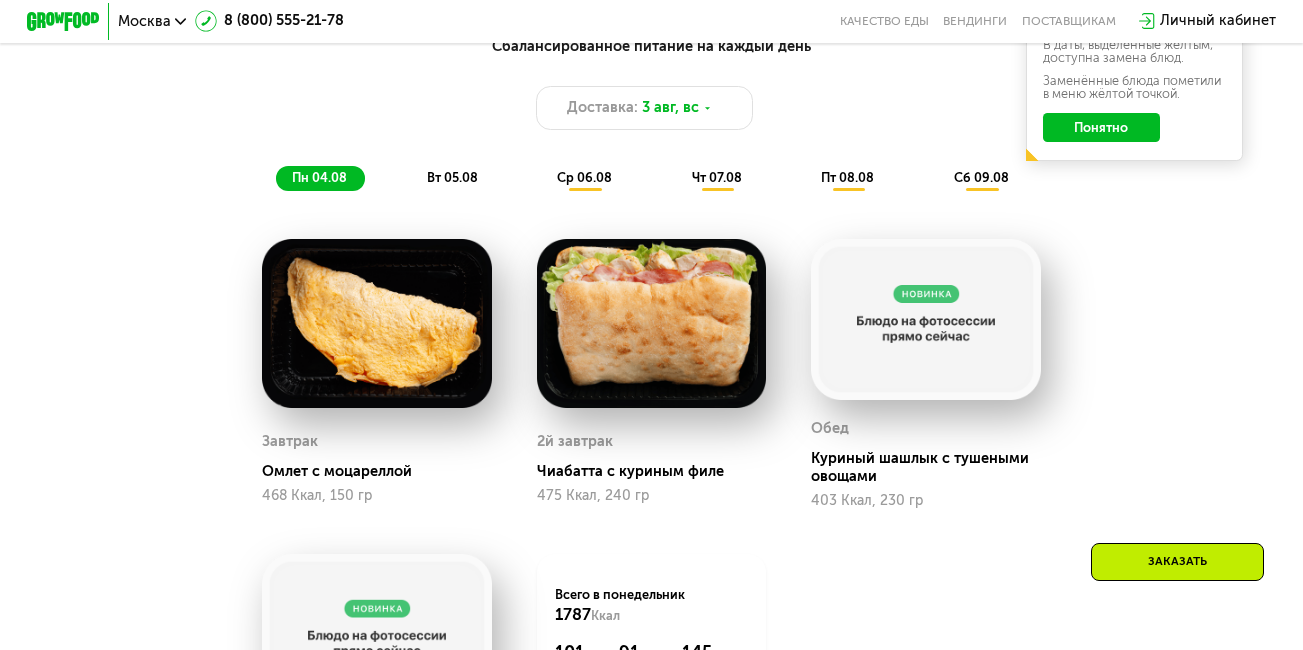 scroll, scrollTop: 1000, scrollLeft: 0, axis: vertical 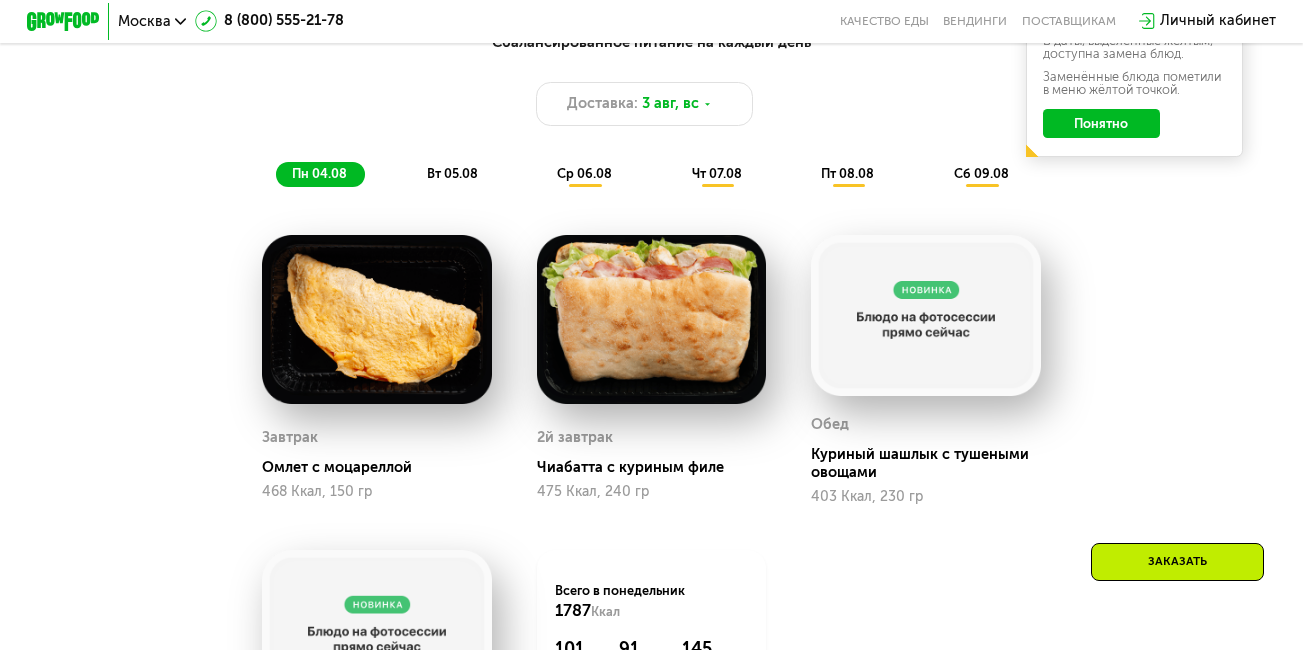 click on "ср 06.08" at bounding box center [584, 173] 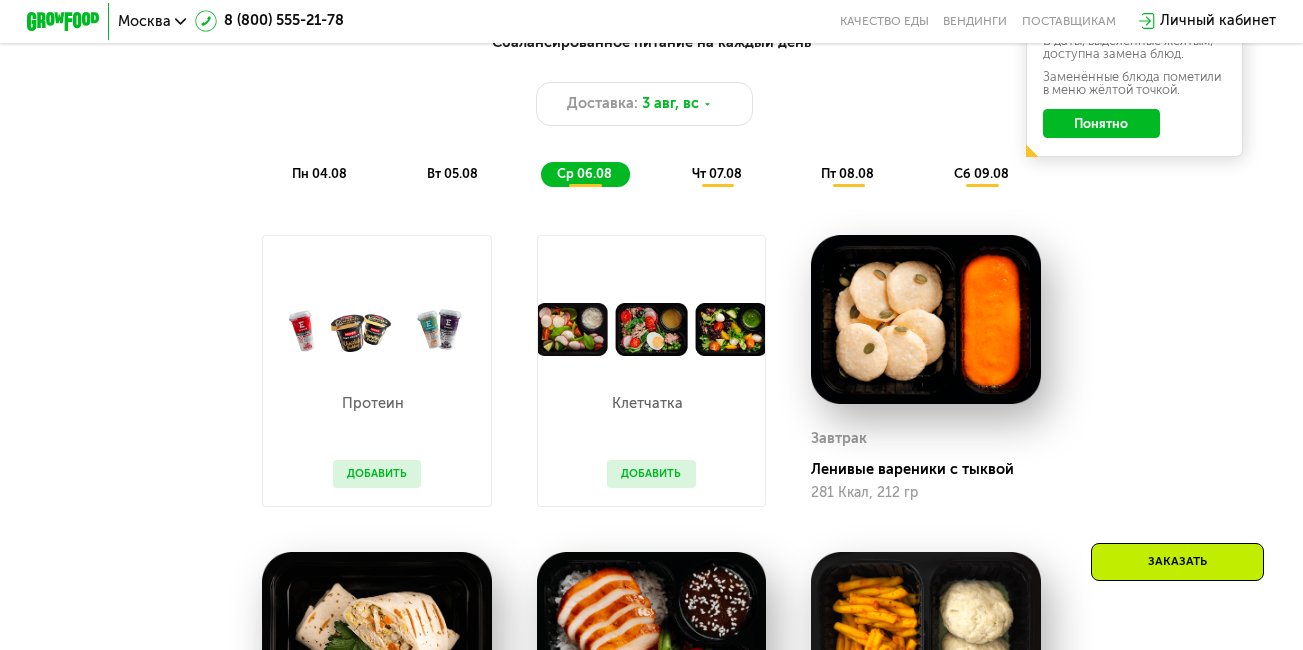 click on "Сбалансированное питание на каждый день Доставка: [DATE], вс пн [DATE] вт [DATE] ср [DATE] чт [DATE] пт [DATE] сб [DATE] Ваше меню на эту неделю В даты, выделенные желтым, доступна замена блюд. Заменённые блюда пометили в меню жёлтой точкой.  Понятно  Завтрак Омлет с моцареллой 468 Ккал, 150 гр 2й завтрак Чиабатта с куриным филе 475 Ккал, 240 гр Обед Куриный шашлык с тушеными овощами 403 Ккал, 230 гр Ужин Удон с курицей и овощами 441 Ккал, 250 гр  Всего в понедельник 1787 Ккал 101  Белки  91  Жиры  145  Углеводы  Завтрак Омлет с томатами и фетой 530 Ккал, 210 гр 2й завтрак Овощная лазанья  350 Ккал, 215 гр Обед Ужин 103" at bounding box center (651, 554) 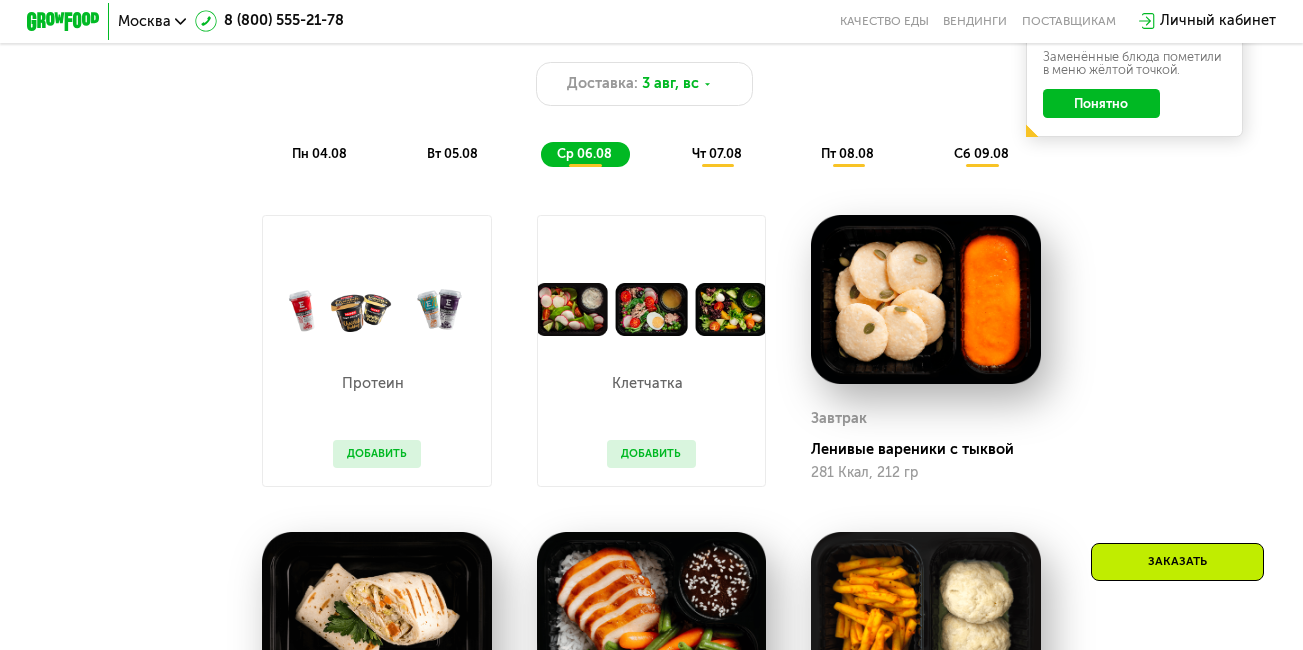 scroll, scrollTop: 1000, scrollLeft: 0, axis: vertical 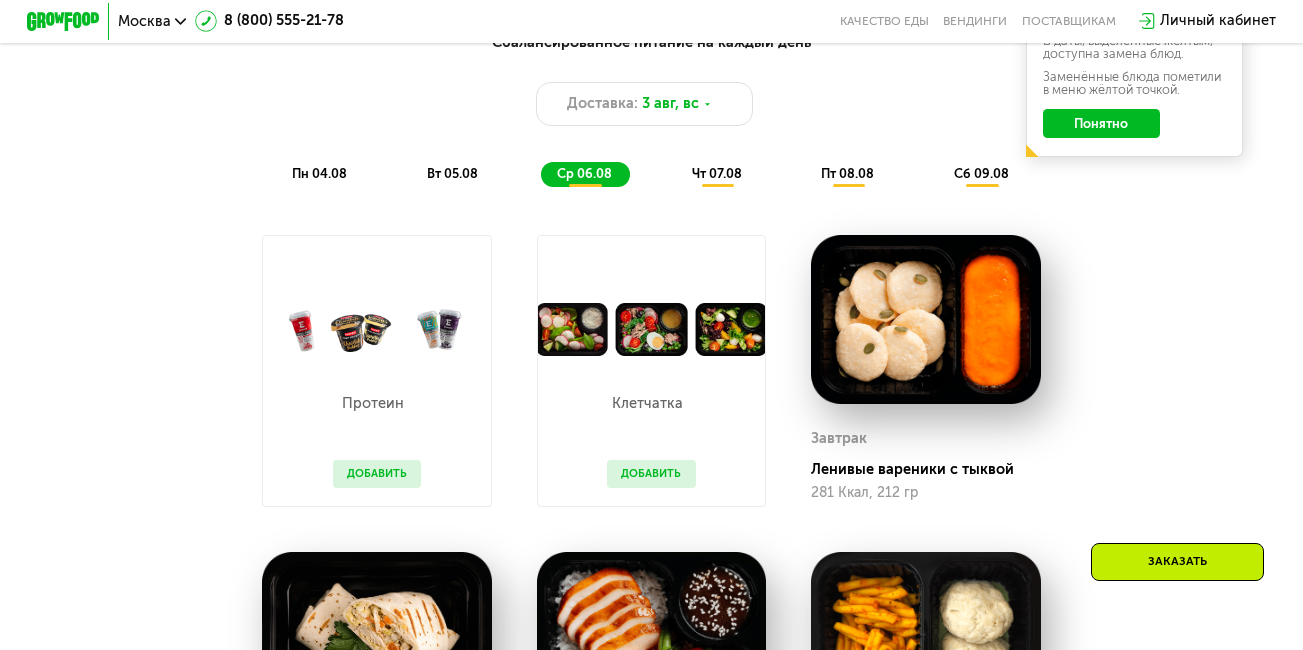 click on "чт 07.08" at bounding box center (717, 173) 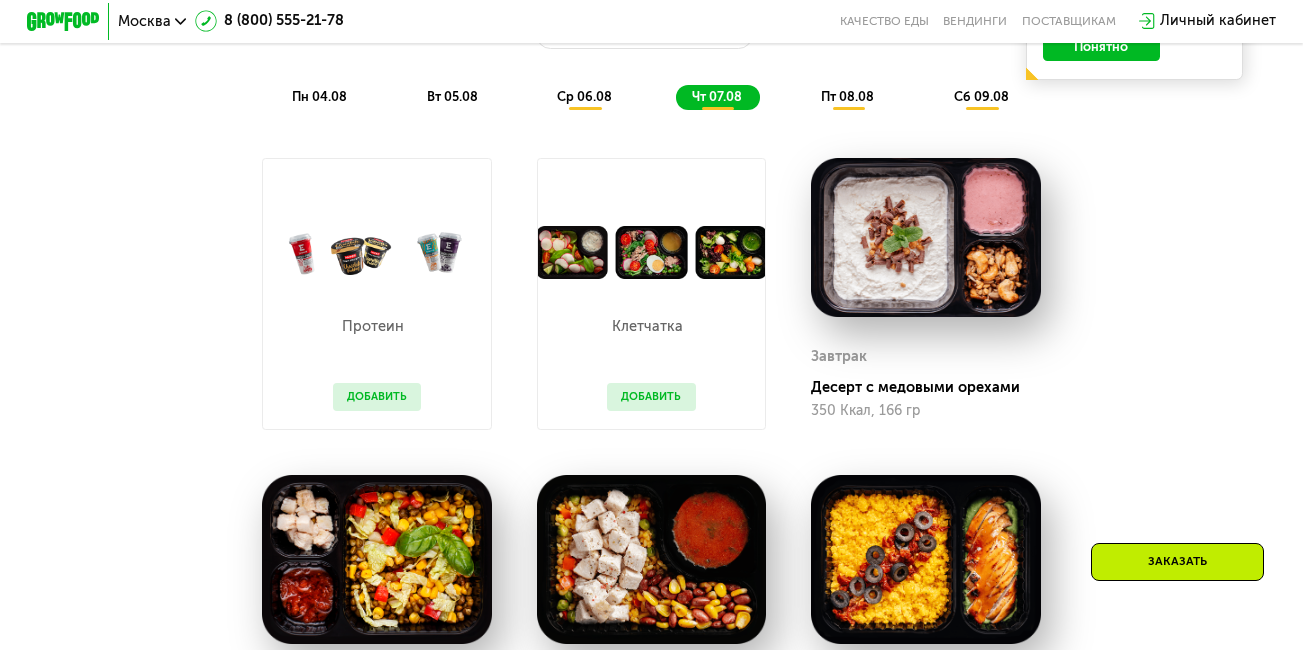 scroll, scrollTop: 1040, scrollLeft: 0, axis: vertical 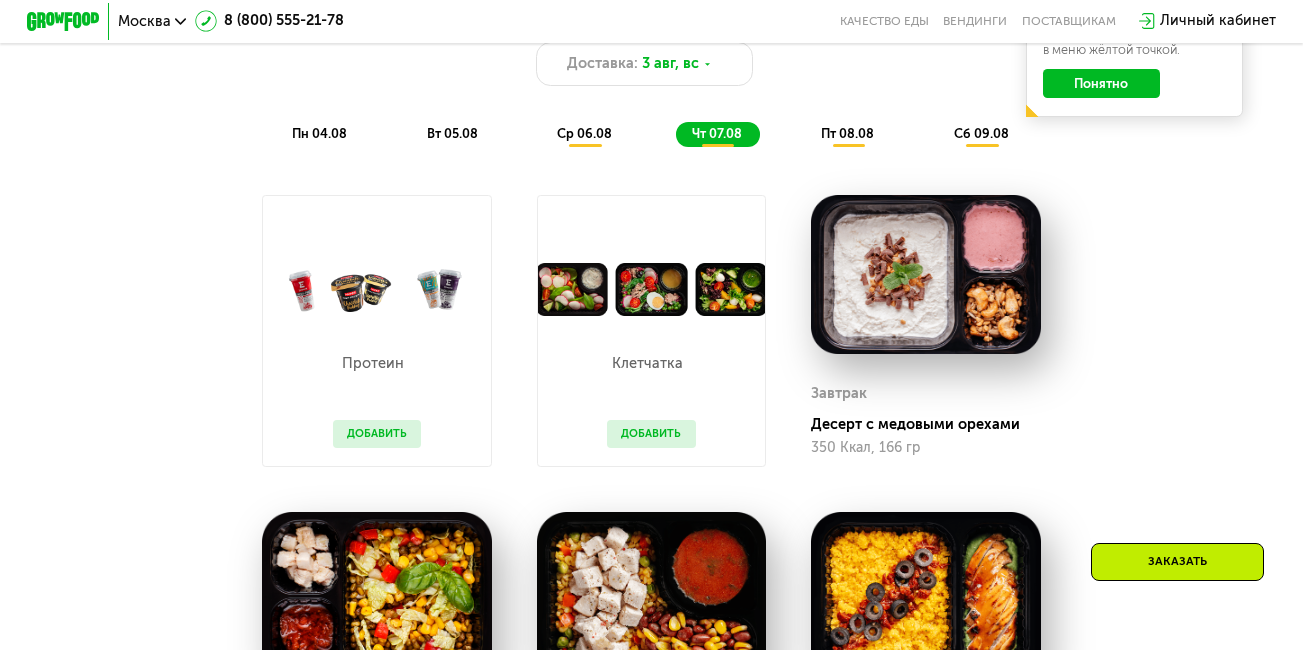 click on "пт 08.08" at bounding box center (847, 133) 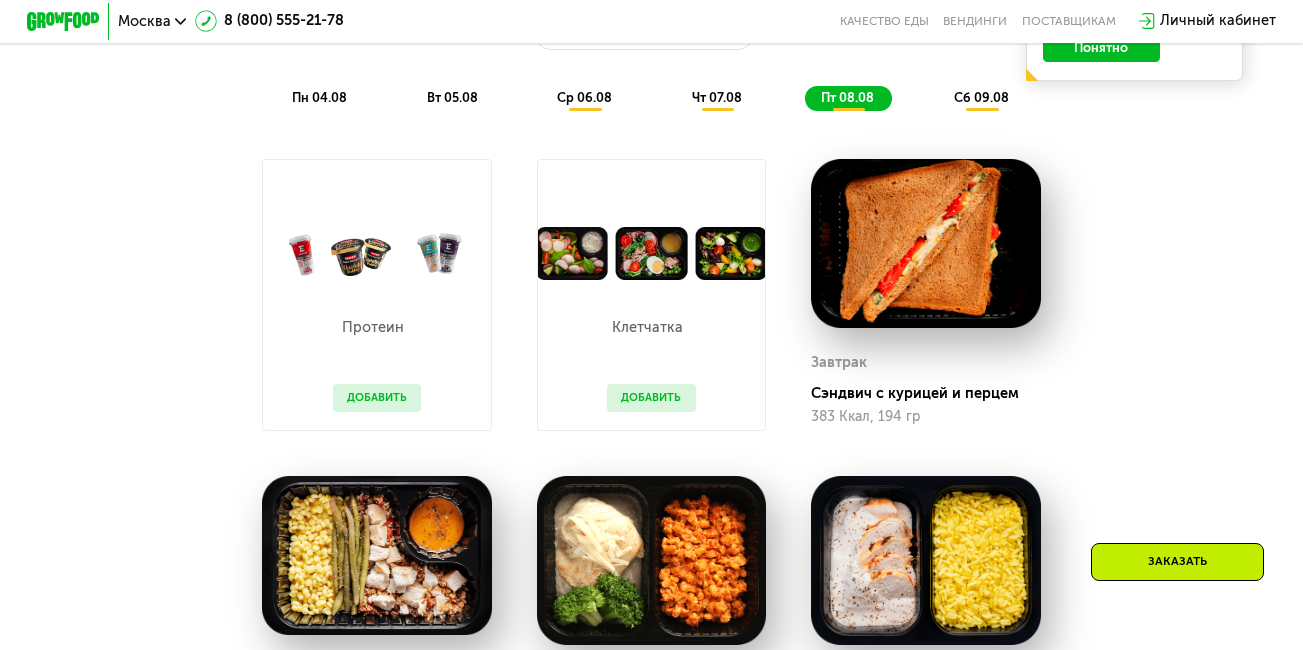 scroll, scrollTop: 1000, scrollLeft: 0, axis: vertical 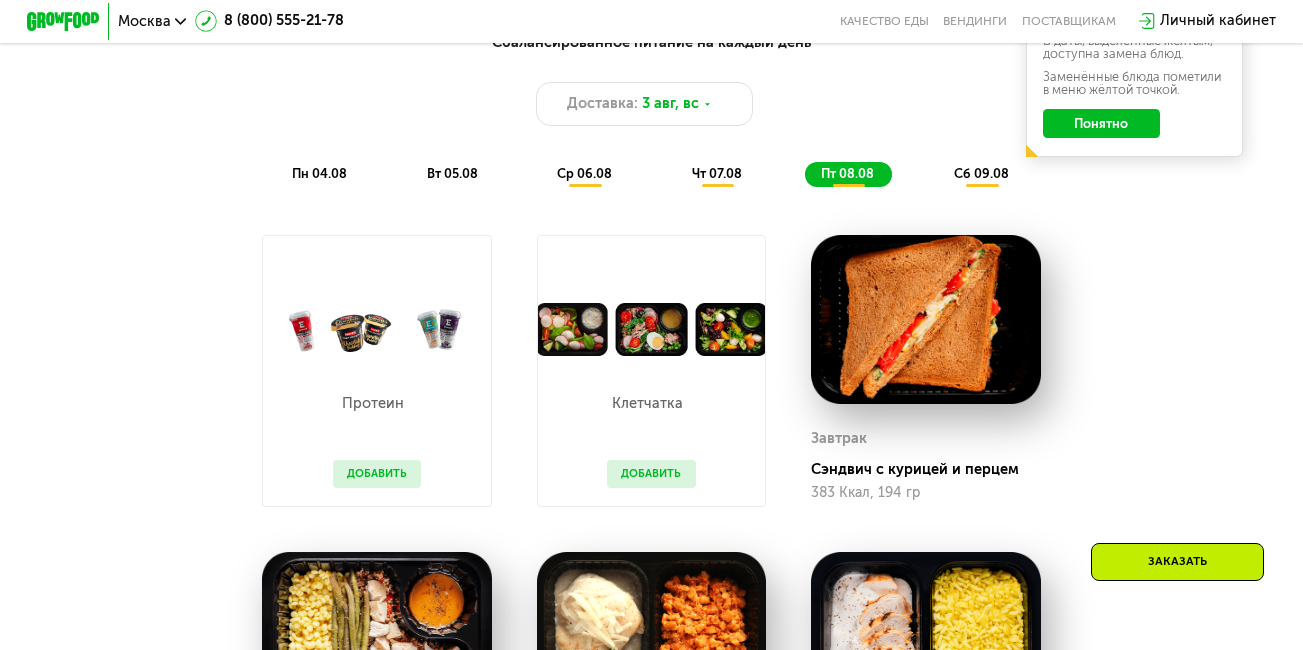 click on "сб 09.08" at bounding box center (981, 173) 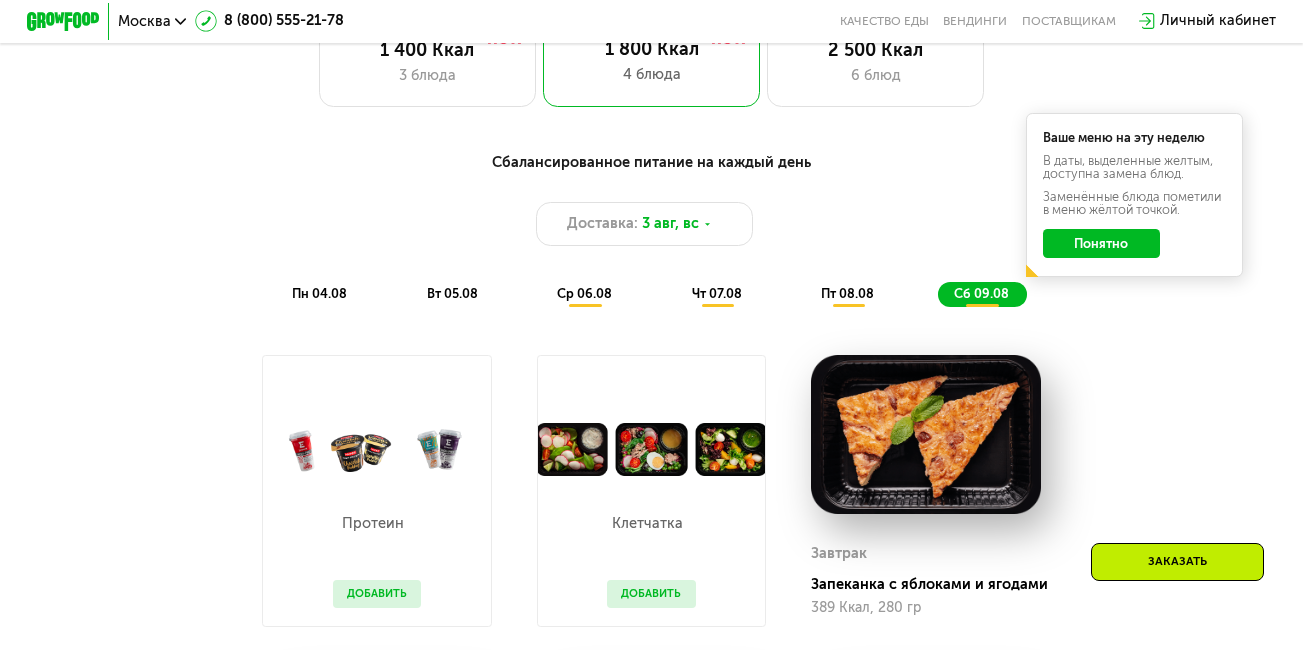 scroll, scrollTop: 720, scrollLeft: 0, axis: vertical 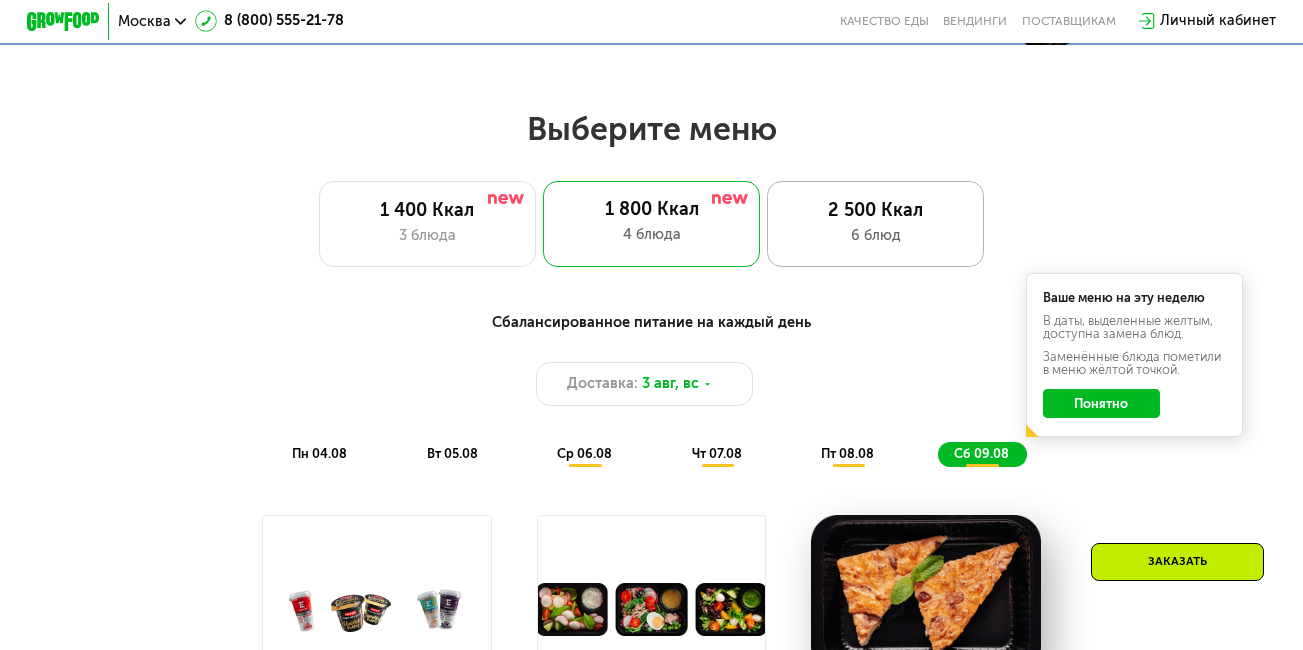click on "2 500 Ккал" at bounding box center (875, 211) 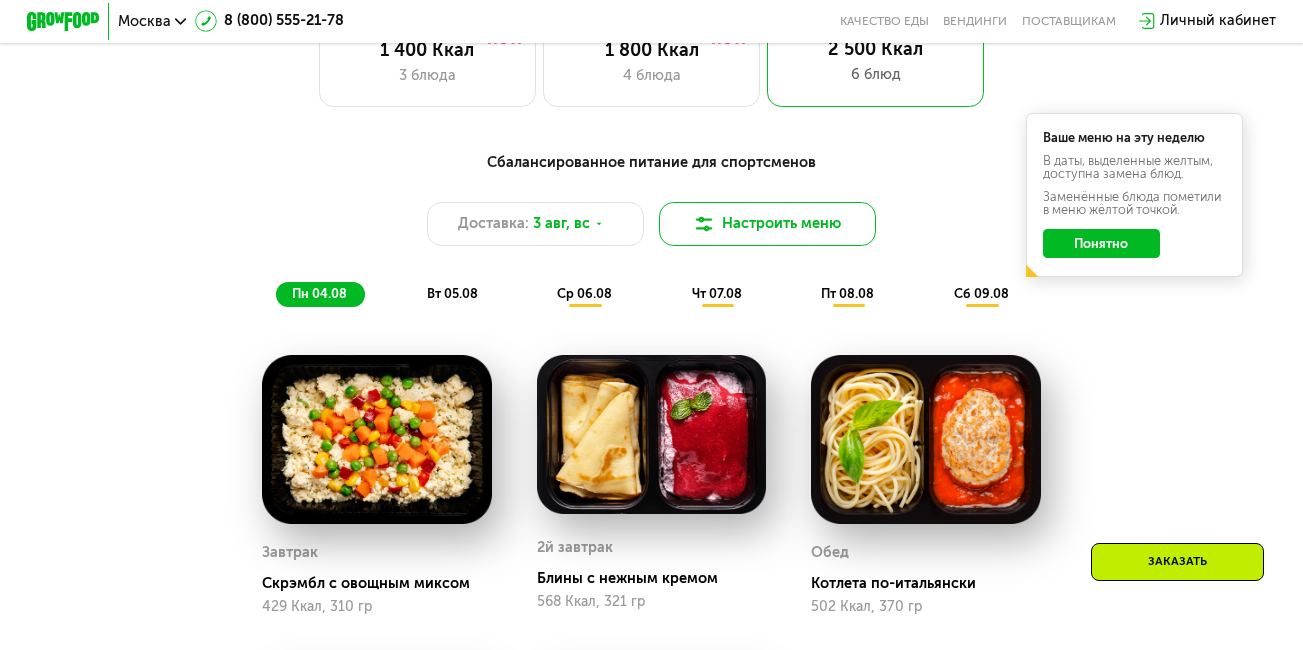 scroll, scrollTop: 800, scrollLeft: 0, axis: vertical 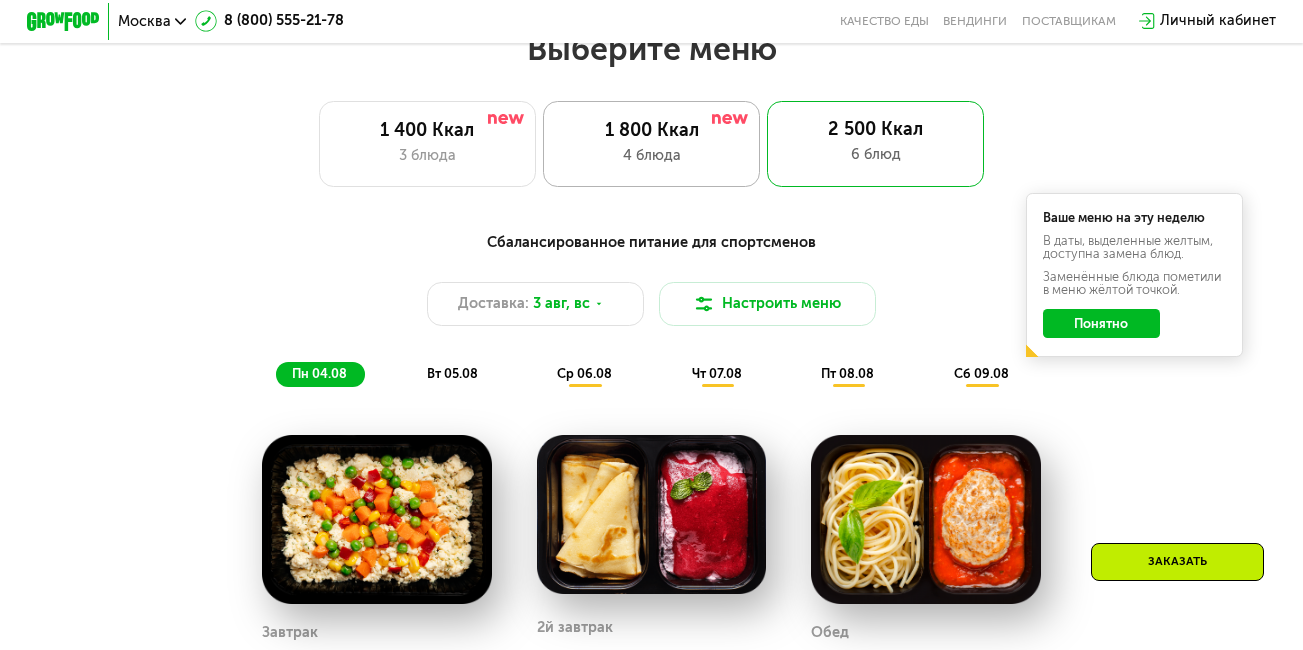 click on "1 800 Ккал" at bounding box center [651, 131] 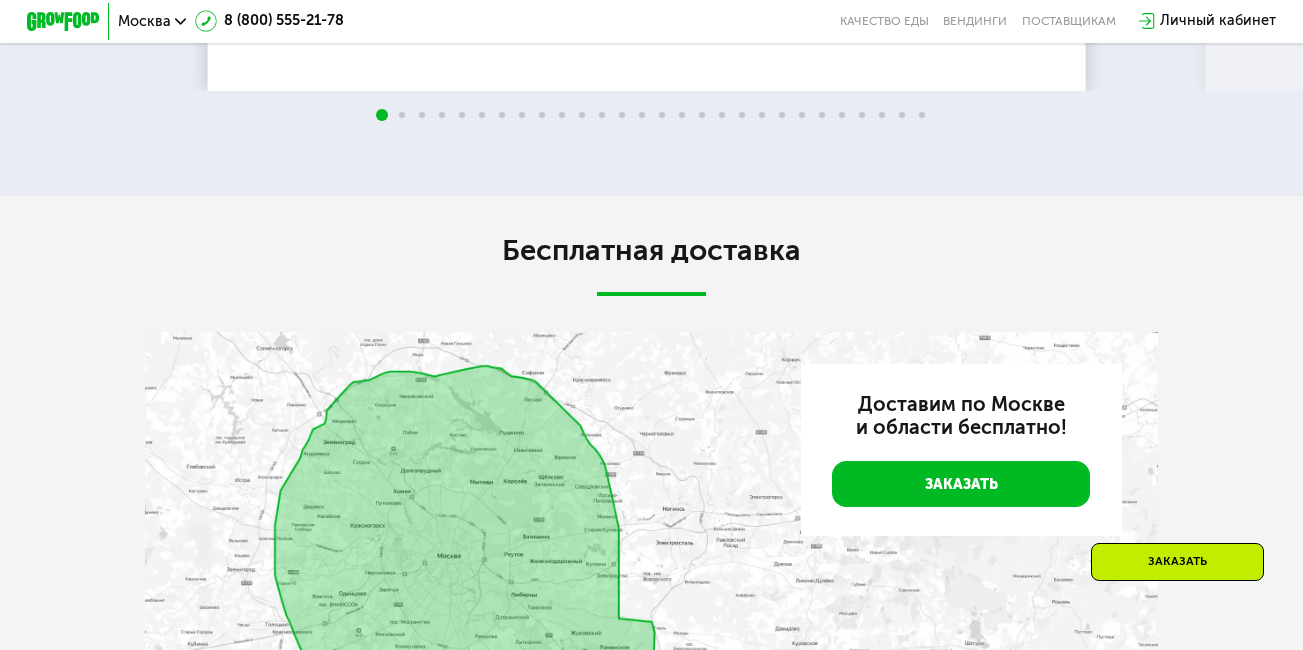 scroll, scrollTop: 3360, scrollLeft: 0, axis: vertical 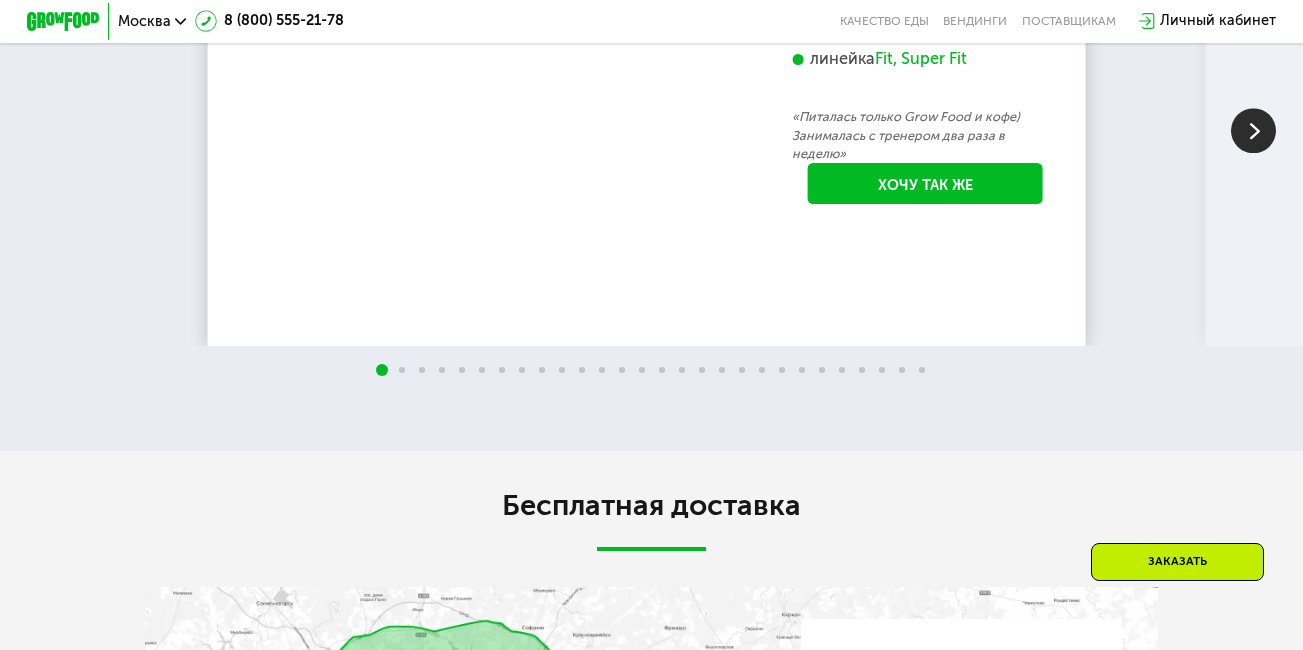 click on "-6  кг [FIRST], [AGE]  линейка   Fit, Super Fit «Питалась только Grow Food и кофе) Занималась с тренером два раза в неделю» Хочу так же" at bounding box center [925, 80] 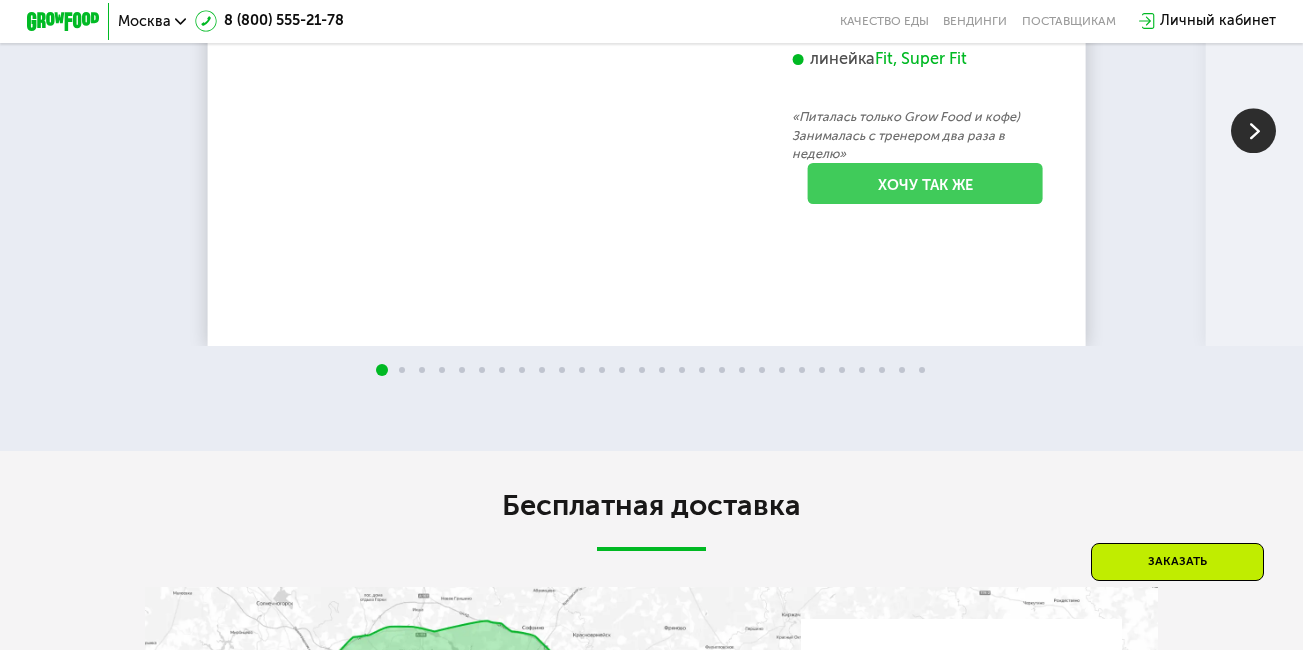 click on "Хочу так же" at bounding box center (925, 183) 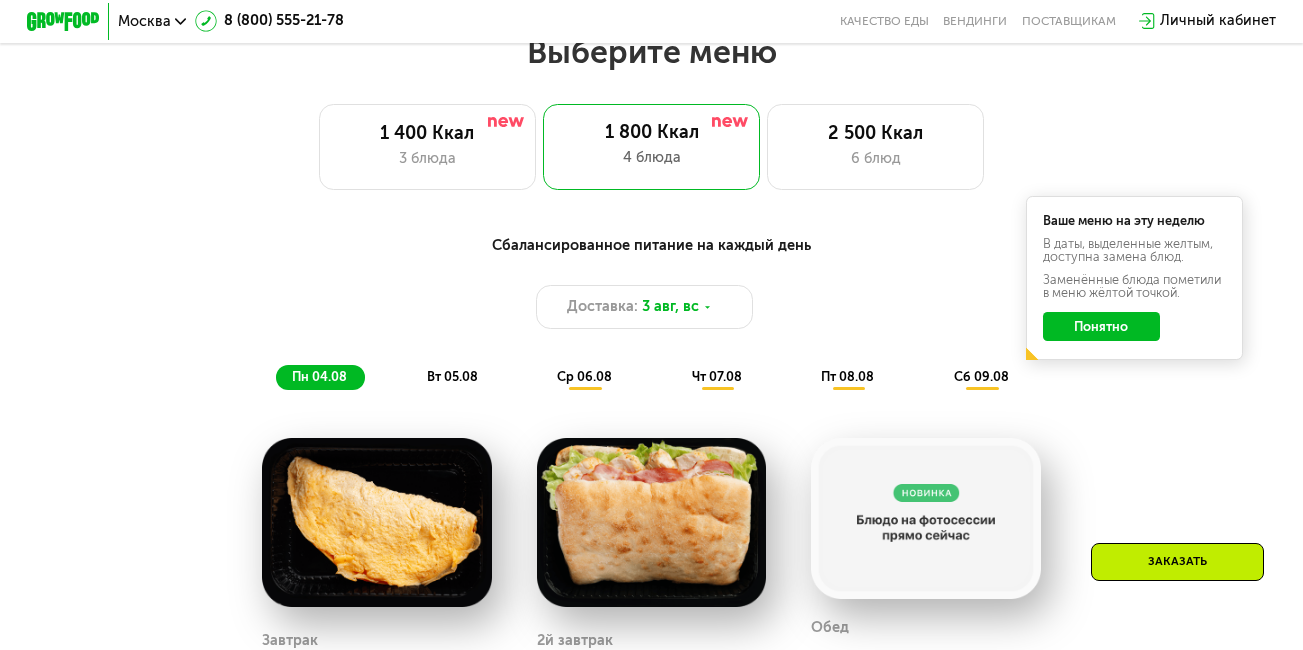 scroll, scrollTop: 538, scrollLeft: 0, axis: vertical 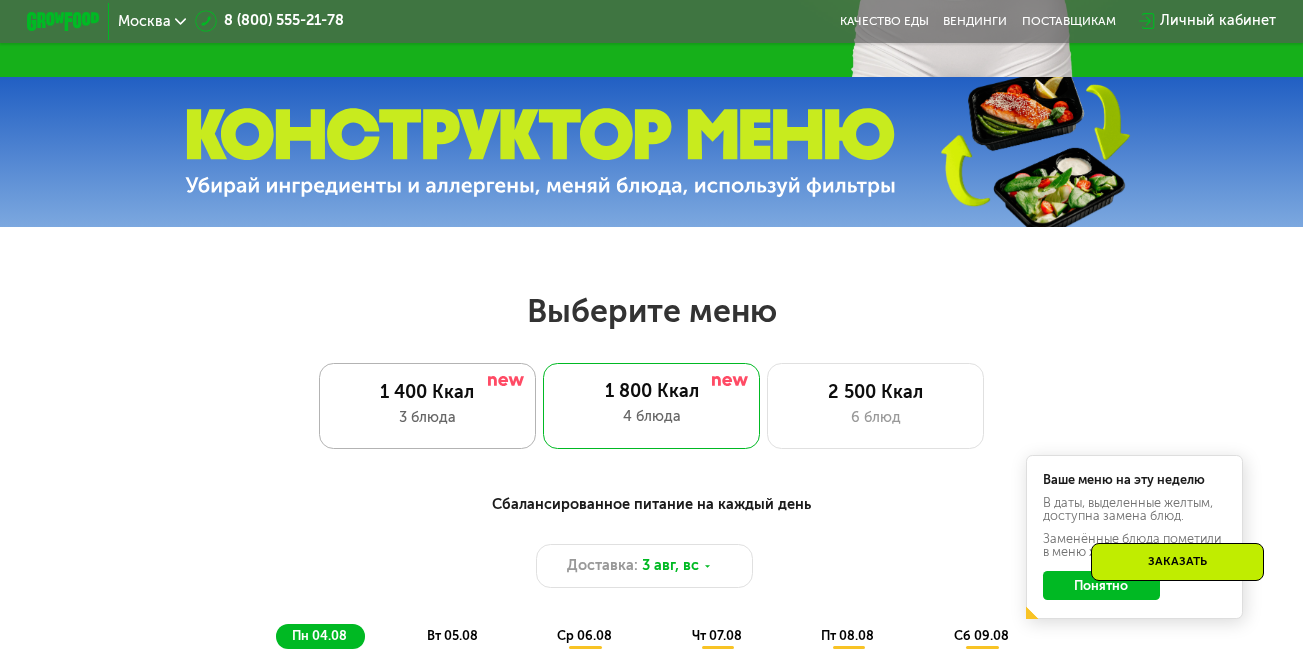 click on "3 блюда" at bounding box center [427, 418] 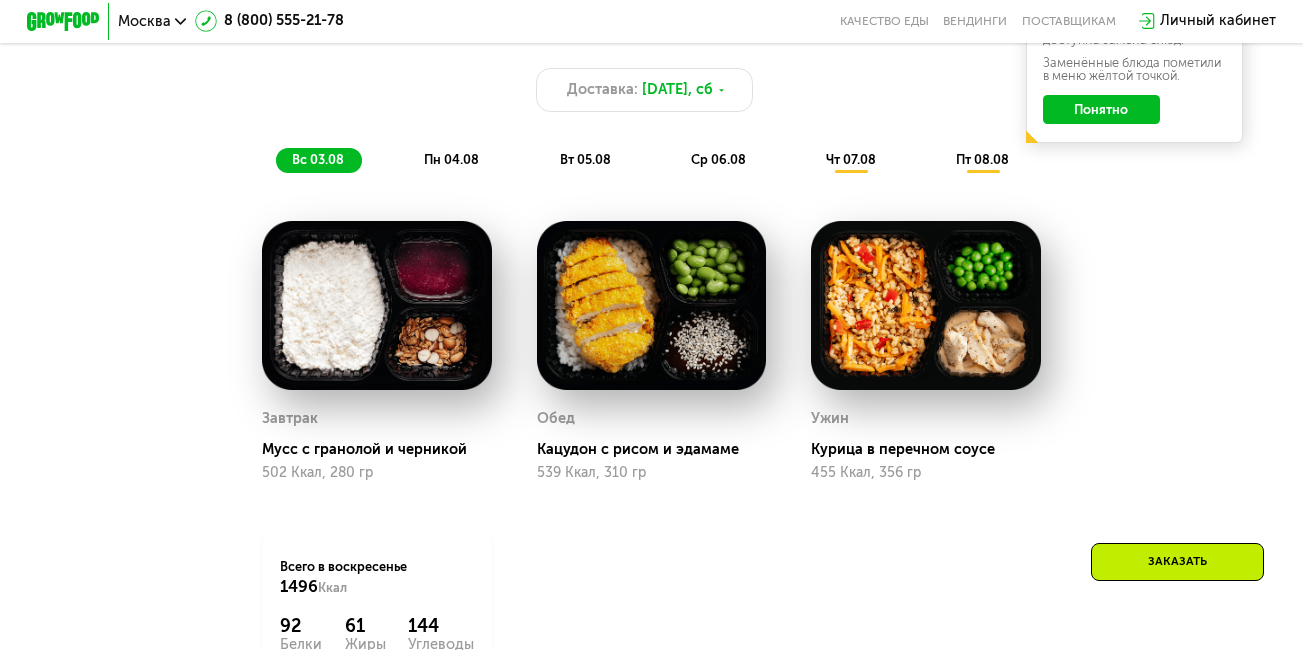 scroll, scrollTop: 1018, scrollLeft: 0, axis: vertical 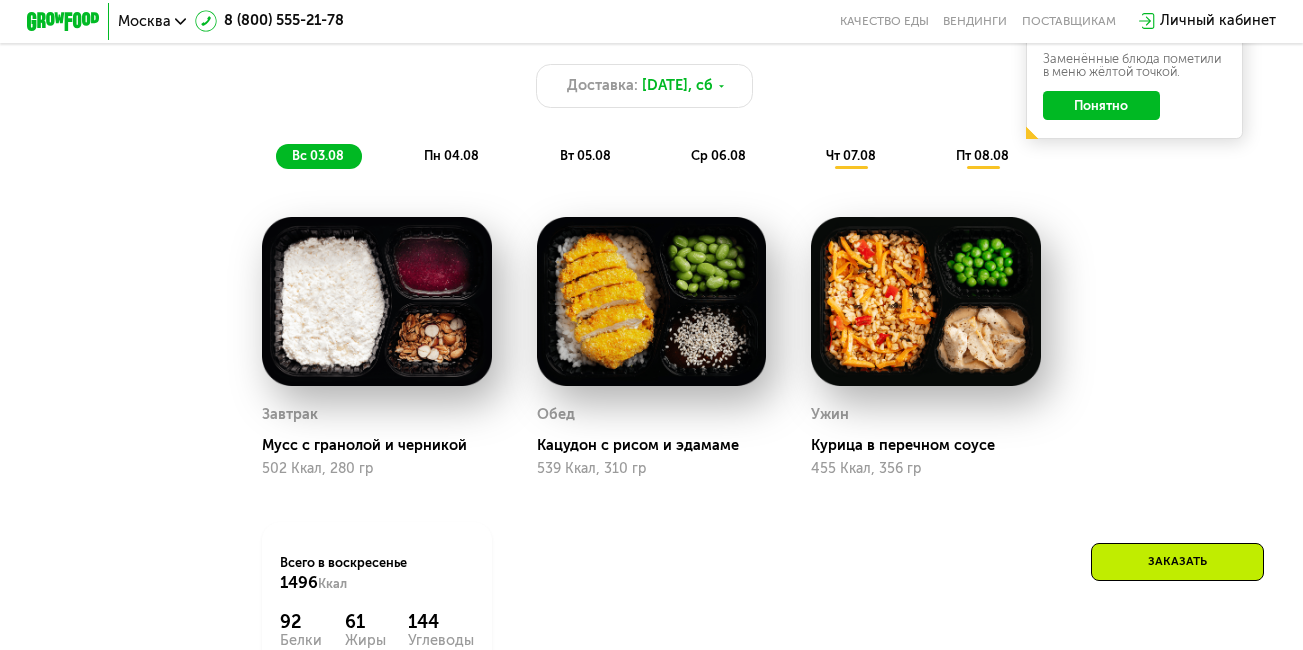click on "чт 07.08" at bounding box center (851, 155) 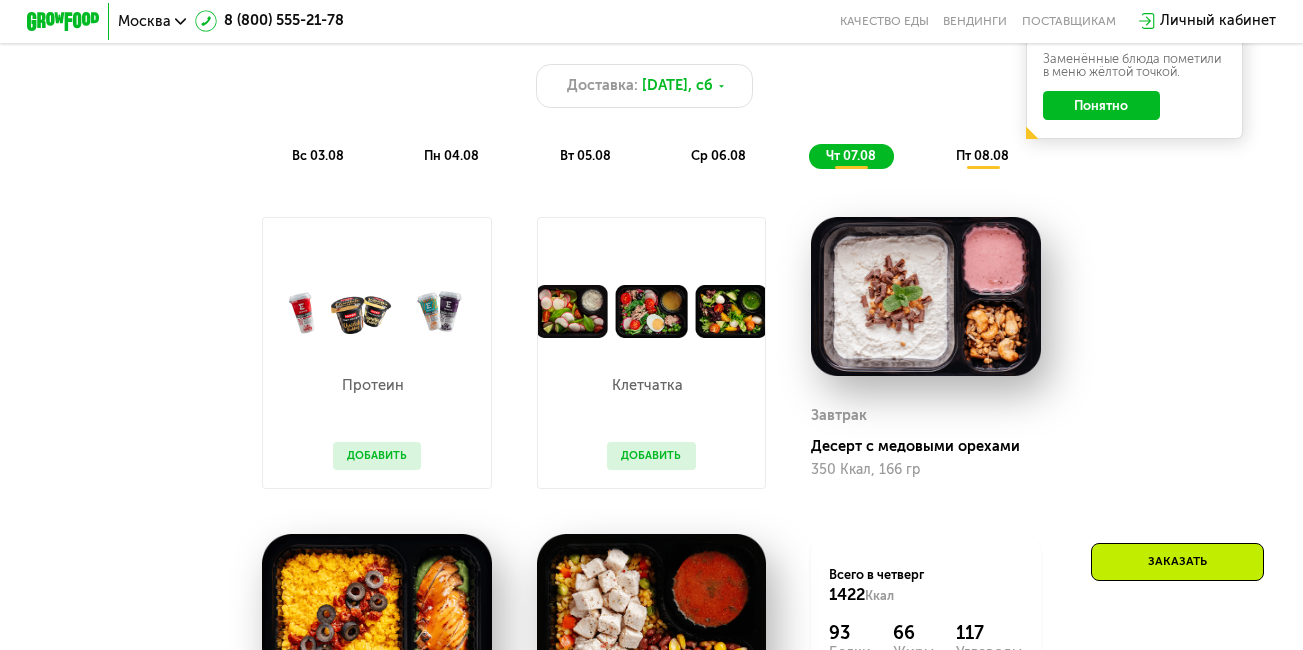 click on "пт 08.08" at bounding box center (982, 155) 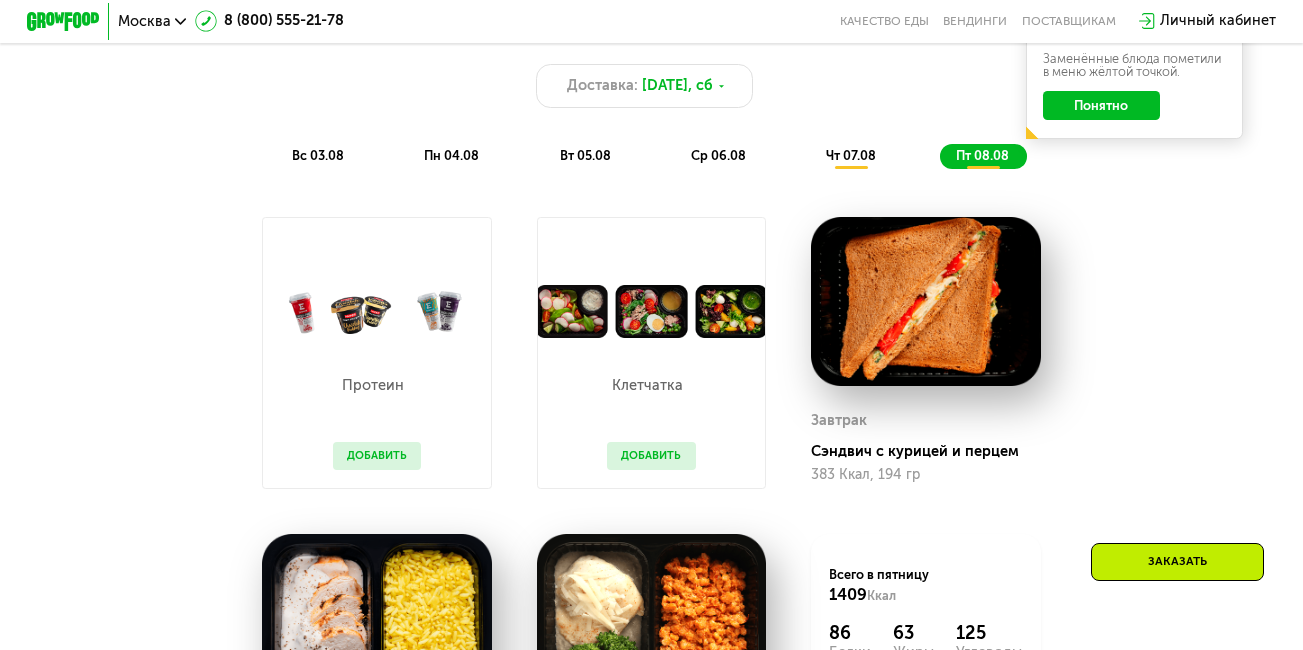click on "ср 06.08" at bounding box center (718, 155) 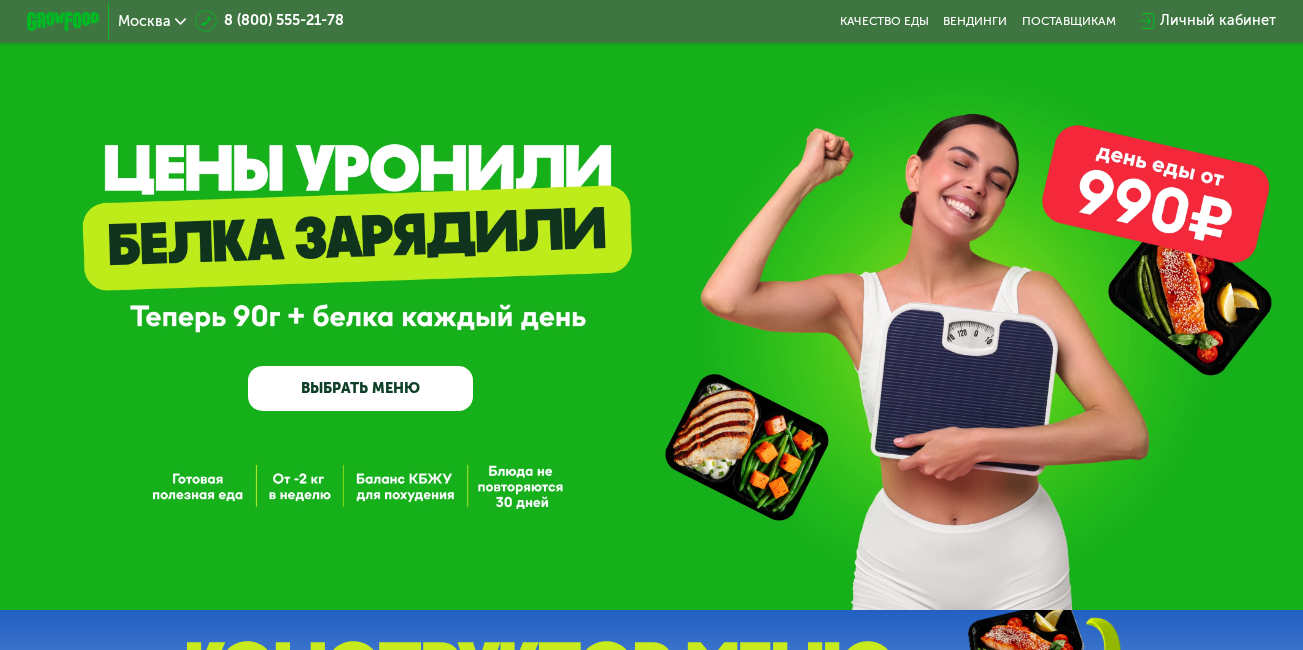 scroll, scrollTop: 0, scrollLeft: 0, axis: both 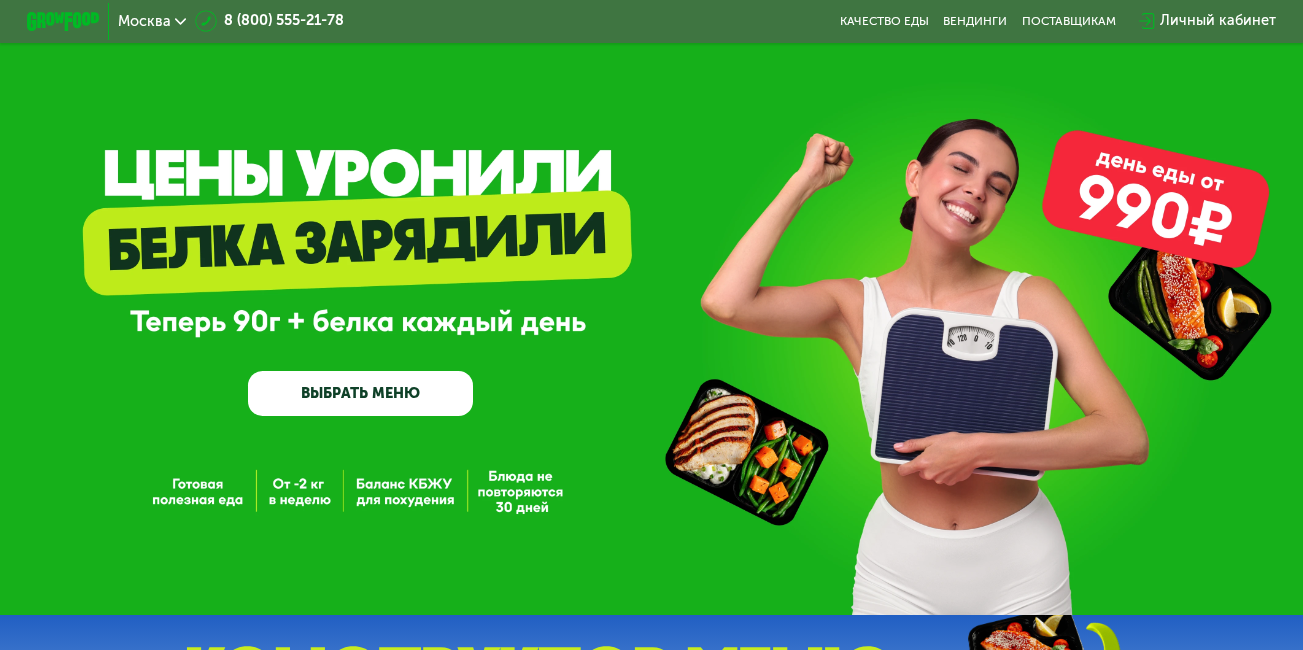 click on "GrowFood — доставка правильного питания  ВЫБРАТЬ МЕНЮ" at bounding box center [651, 312] 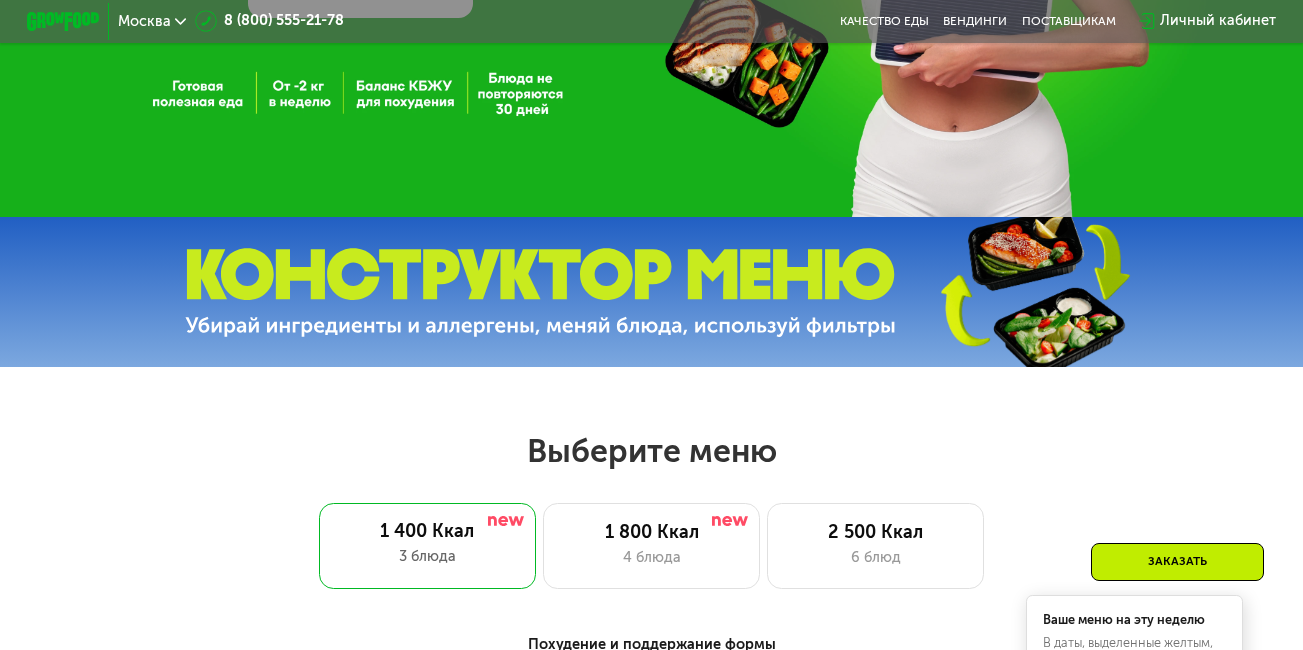 scroll, scrollTop: 400, scrollLeft: 0, axis: vertical 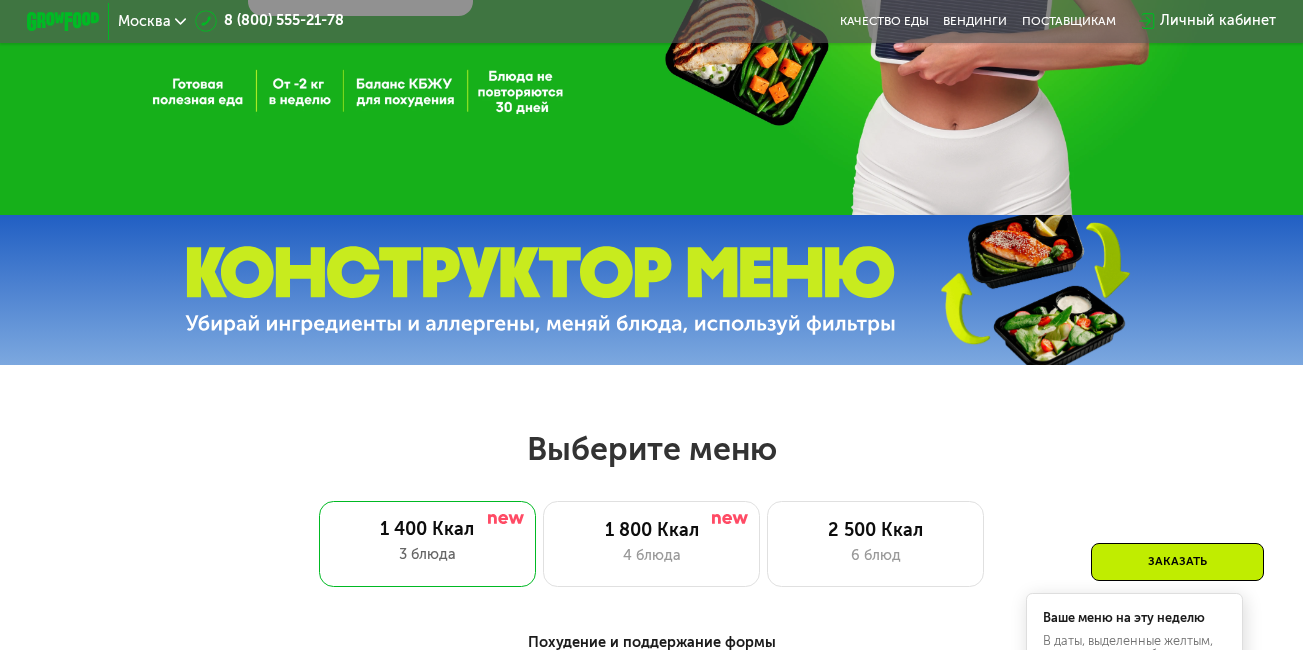 click at bounding box center [540, 290] 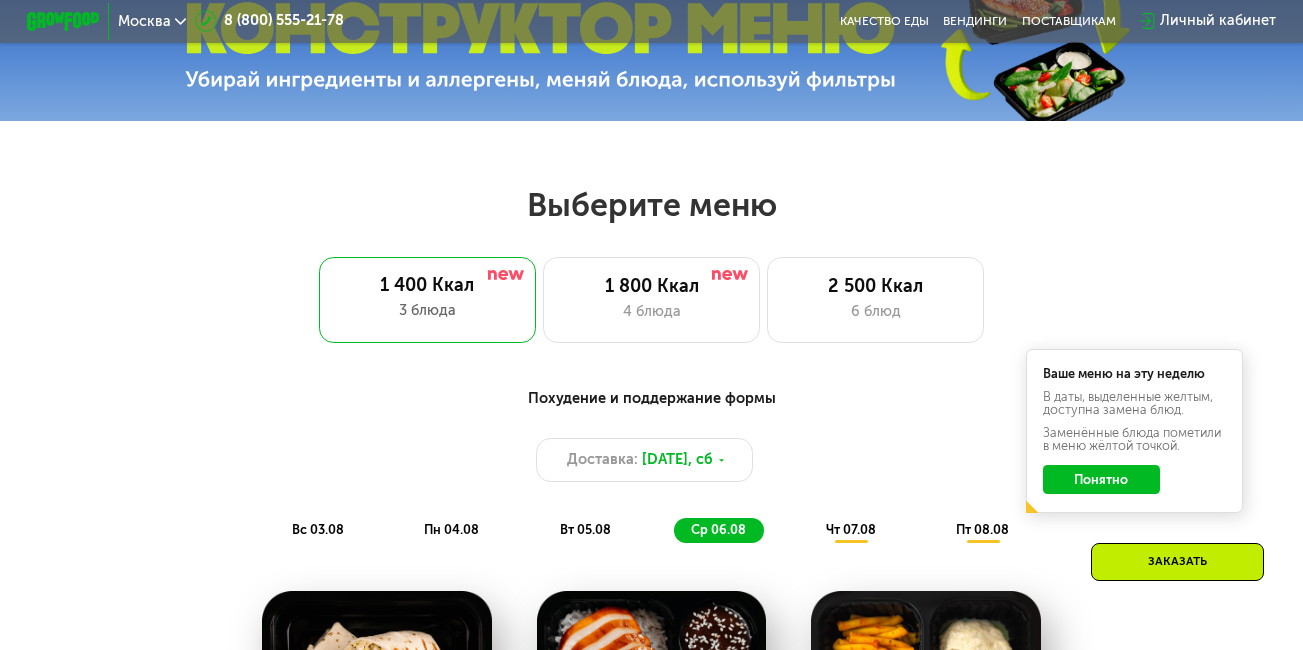 scroll, scrollTop: 680, scrollLeft: 0, axis: vertical 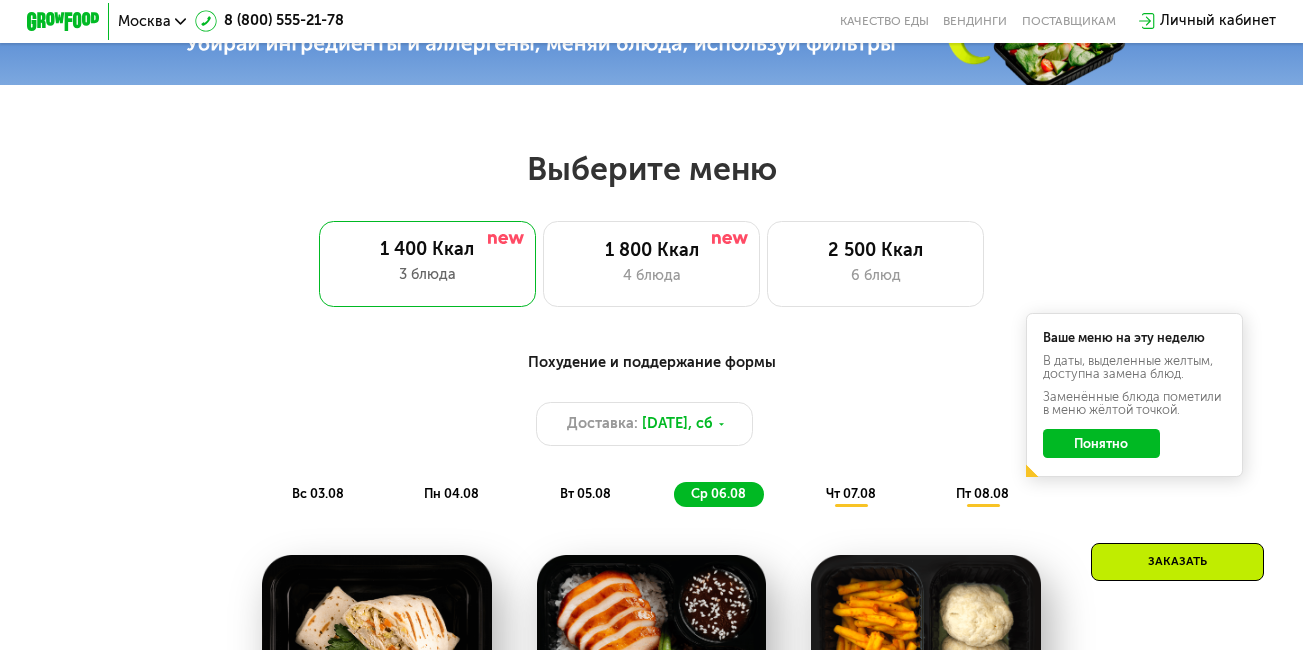 click on "Доставка: [DATE], сб" at bounding box center [651, 423] 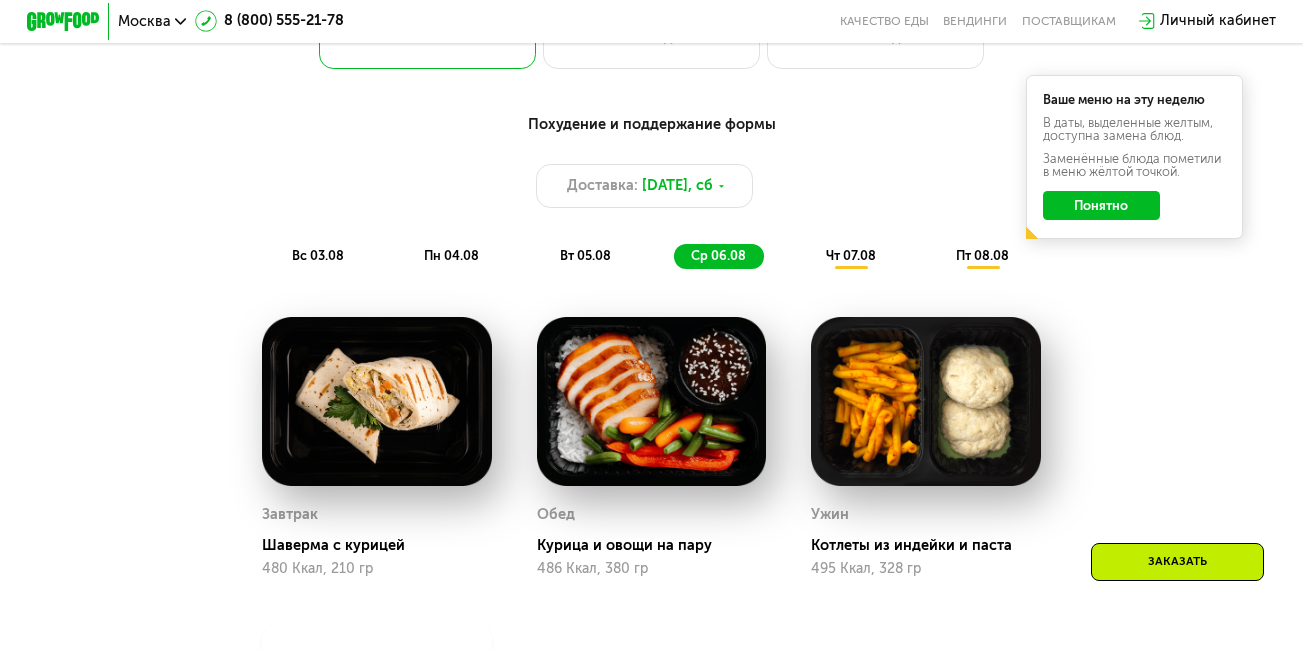 scroll, scrollTop: 1200, scrollLeft: 0, axis: vertical 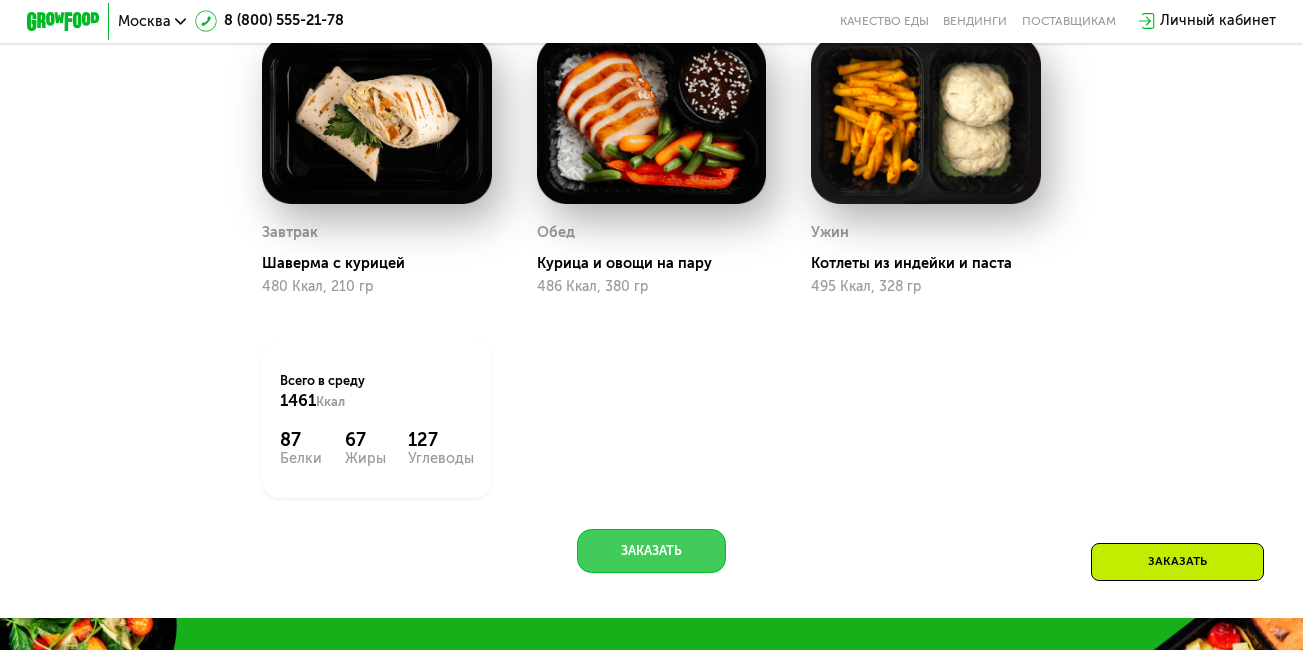 click on "Заказать" 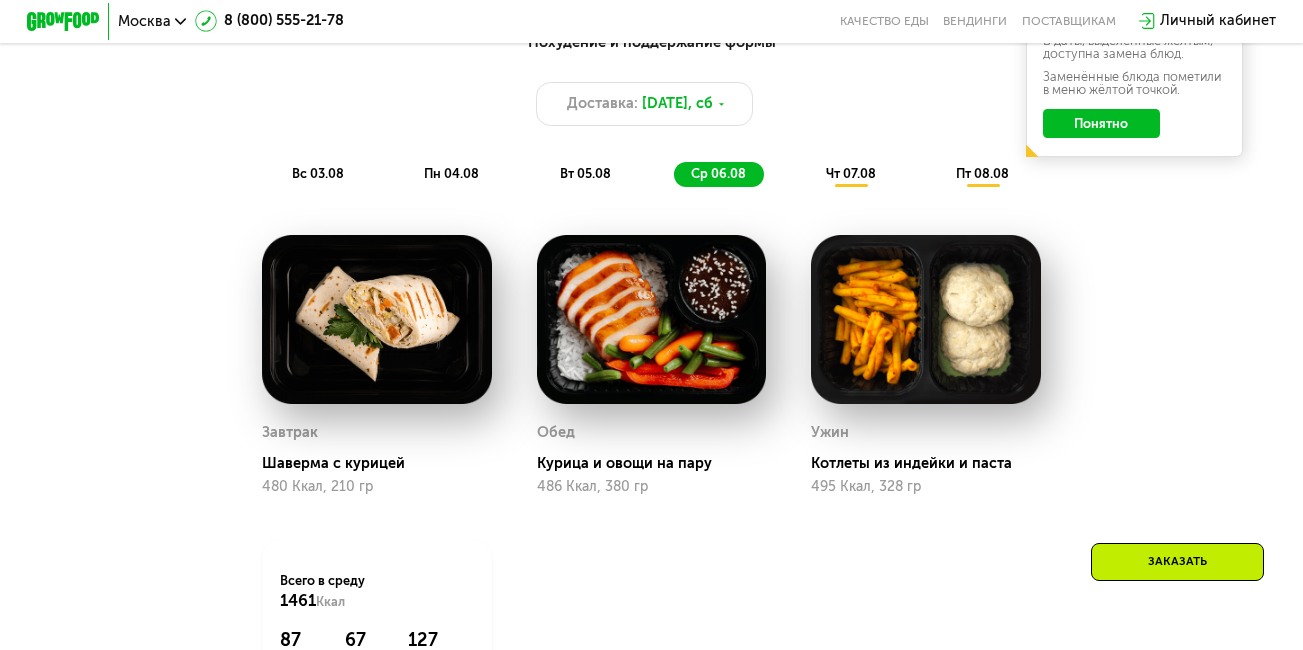 scroll, scrollTop: 996, scrollLeft: 0, axis: vertical 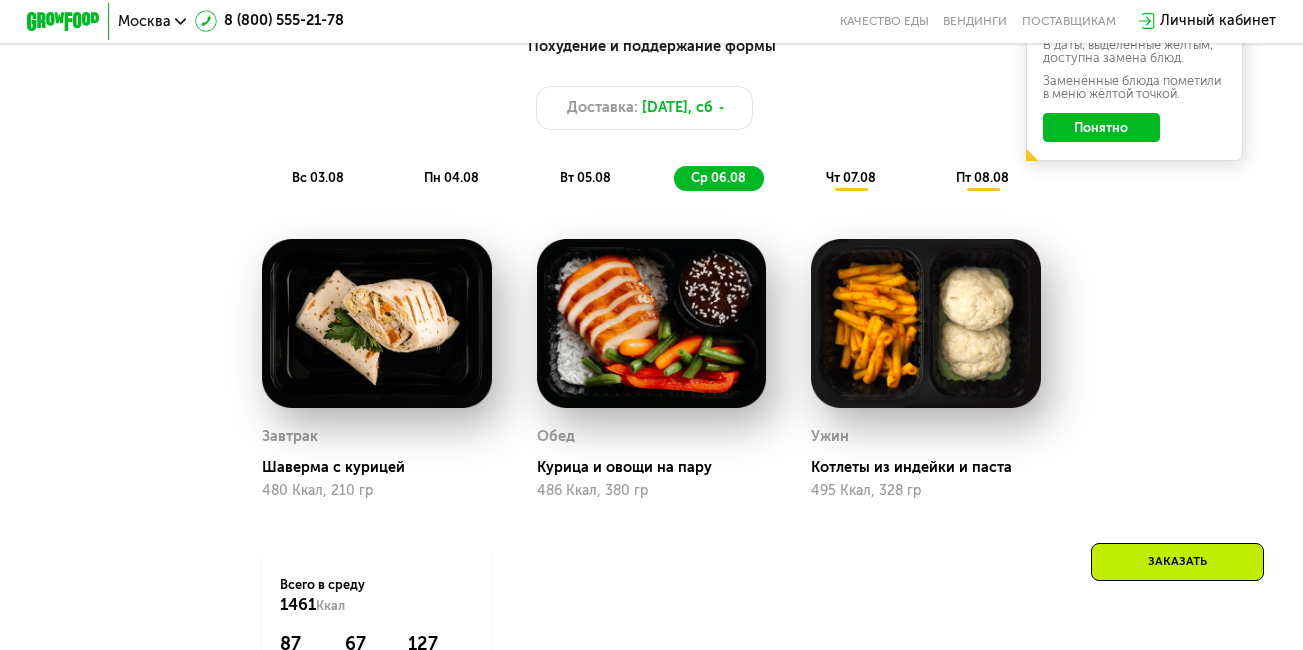 click on "Похудение и поддержание формы Доставка: [DATE], сб вс [DATE] пн [DATE] вт [DATE] ср [DATE] чт [DATE] пт [DATE] Ваше меню на эту неделю В даты, выделенные желтым, доступна замена блюд. Заменённые блюда пометили в меню жёлтой точкой.  Понятно" at bounding box center [651, 113] 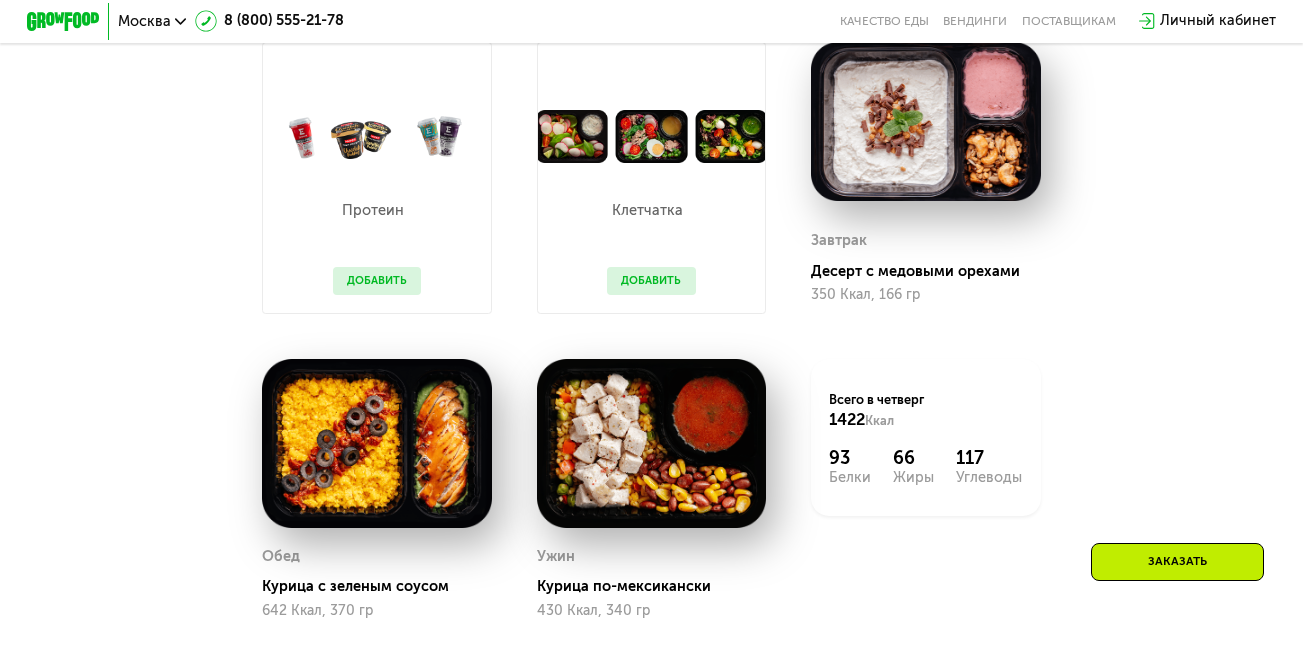 scroll, scrollTop: 1196, scrollLeft: 0, axis: vertical 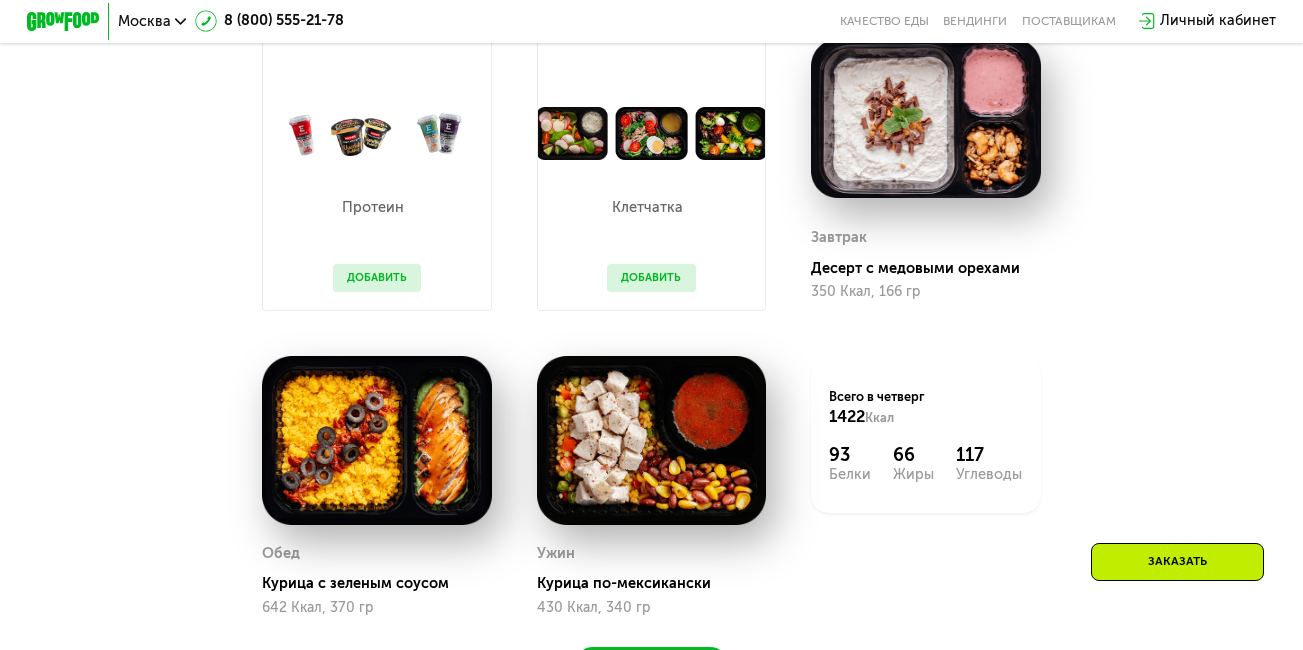 click on "Добавить" at bounding box center (651, 277) 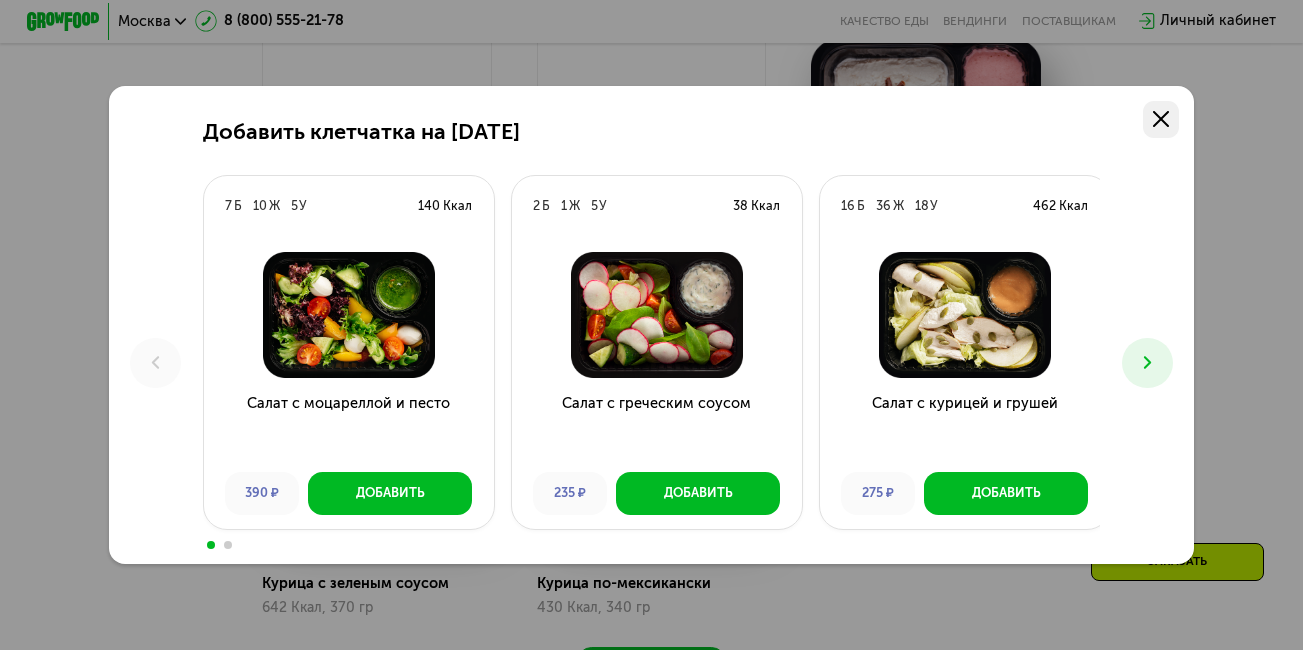 click at bounding box center [1161, 119] 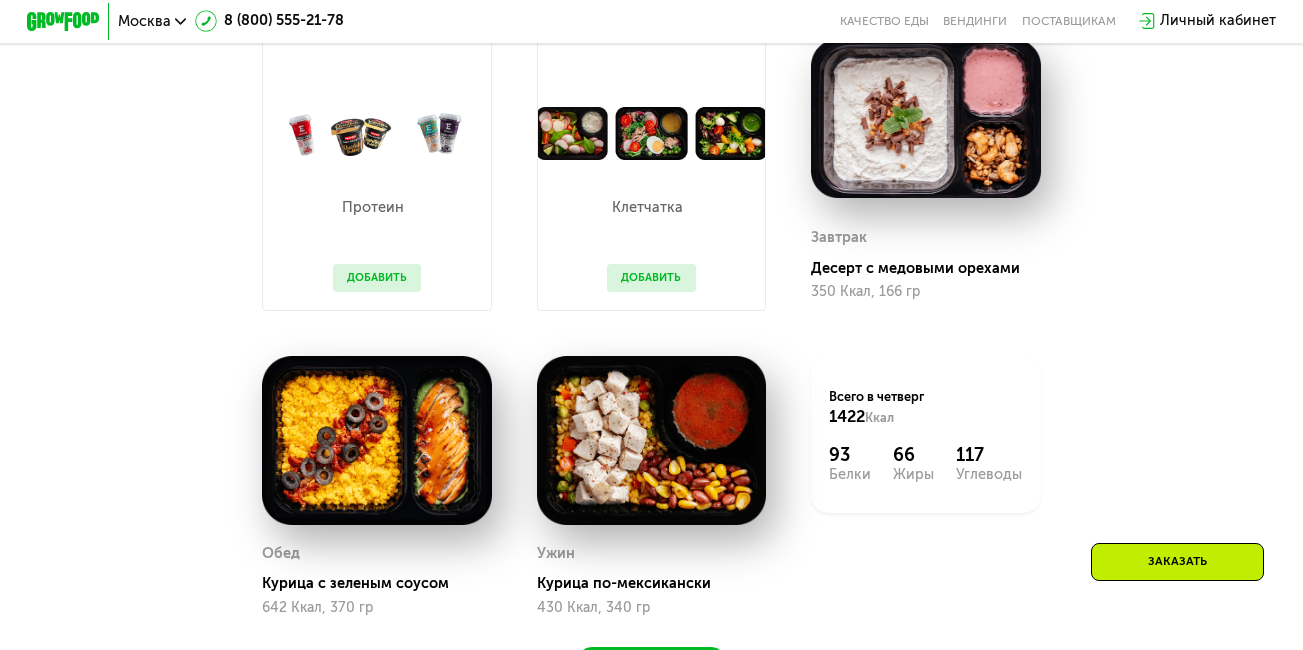 click on "Добавить" at bounding box center [377, 277] 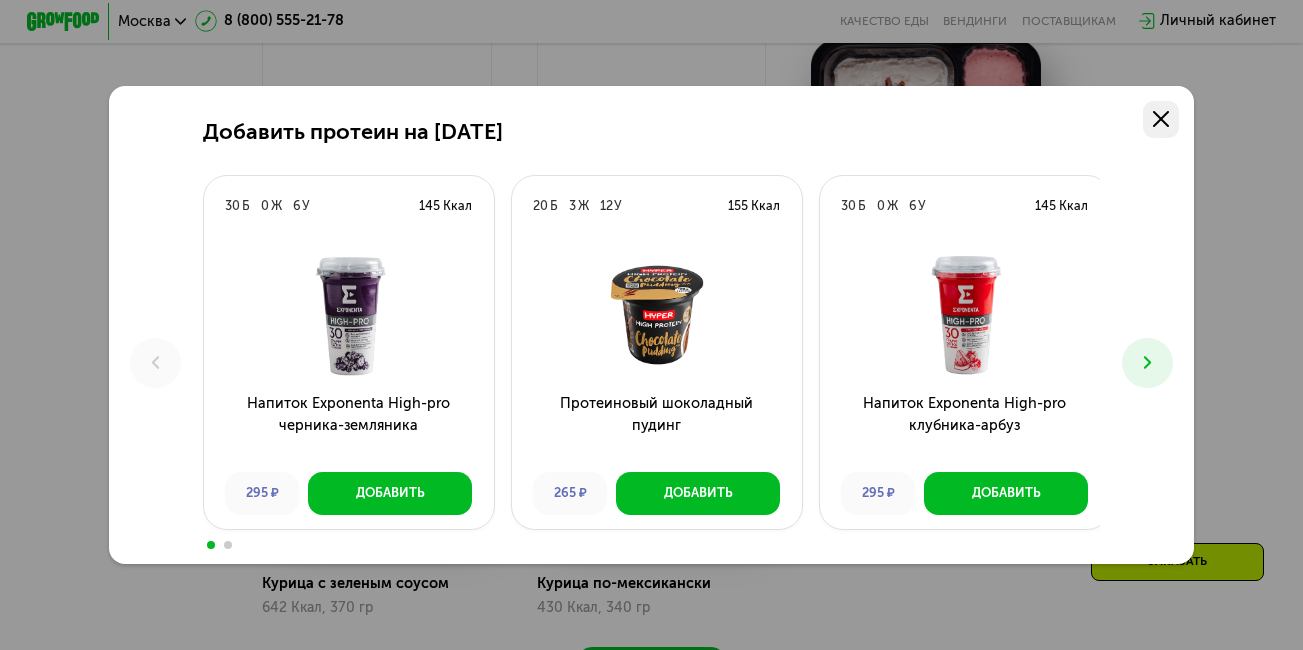 click at bounding box center [1161, 119] 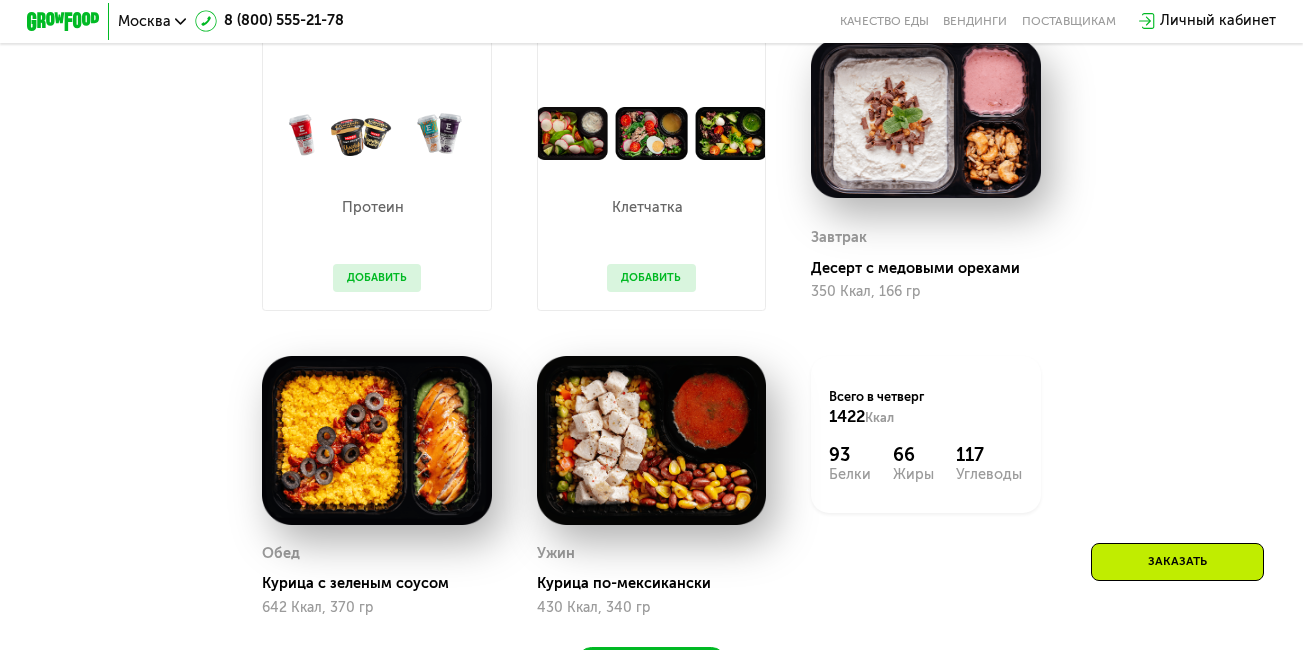 click on "Похудение и поддержание формы Доставка: [DATE], сб вс [DATE] пн [DATE] вт [DATE] ср [DATE] чт [DATE] пт [DATE] Ваше меню на эту неделю В даты, выделенные желтым, доступна замена блюд. Заменённые блюда пометили в меню жёлтой точкой.  Понятно  Завтрак Мусс с гранолой и черникой 502 Ккал, 280 гр Обед Кацудон с рисом и эдамаме 539 Ккал, 310 гр Ужин Курица в перечном соусе 455 Ккал, 356 гр  Всего в воскресенье 1496 Ккал 92  Белки  61  Жиры  144  Углеводы  Завтрак Блин по-деревенски 435 Ккал, 226 гр Обед Куриное филе с птитимом 450 Ккал, 278 гр Ужин Запеканка куриная с цветной капустой  423 Ккал, 340 гр 1308 Ккал 100  Белки  70" at bounding box center (651, 257) 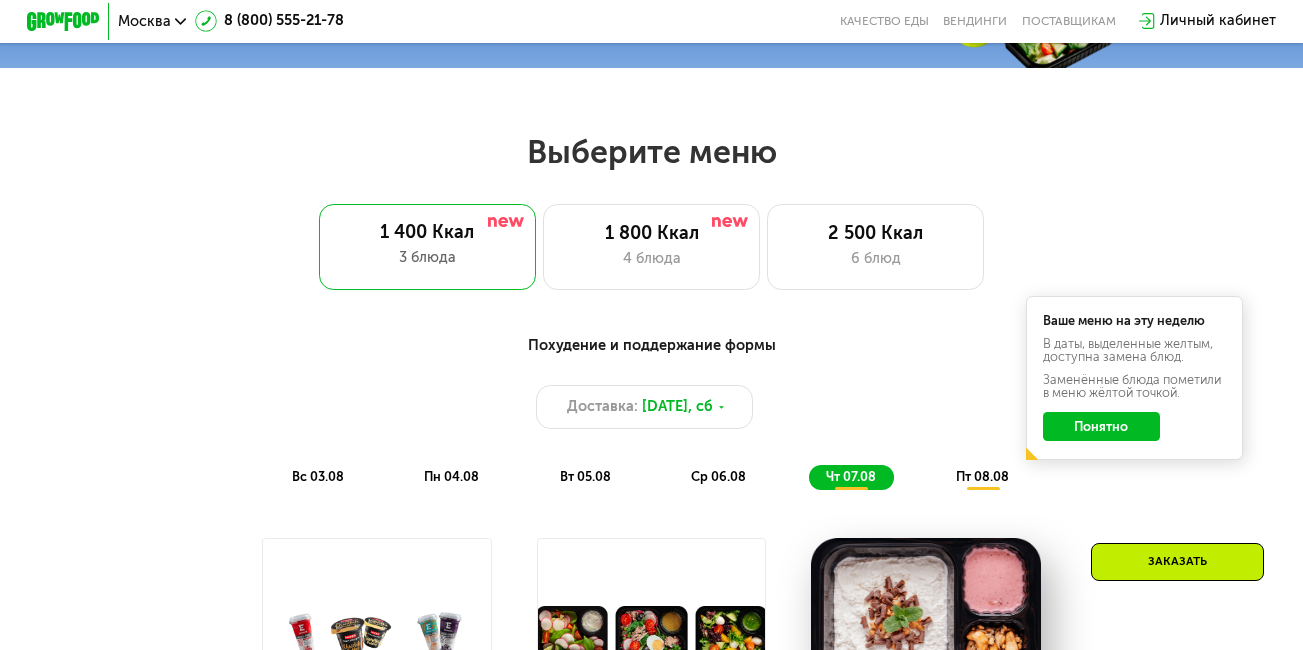scroll, scrollTop: 636, scrollLeft: 0, axis: vertical 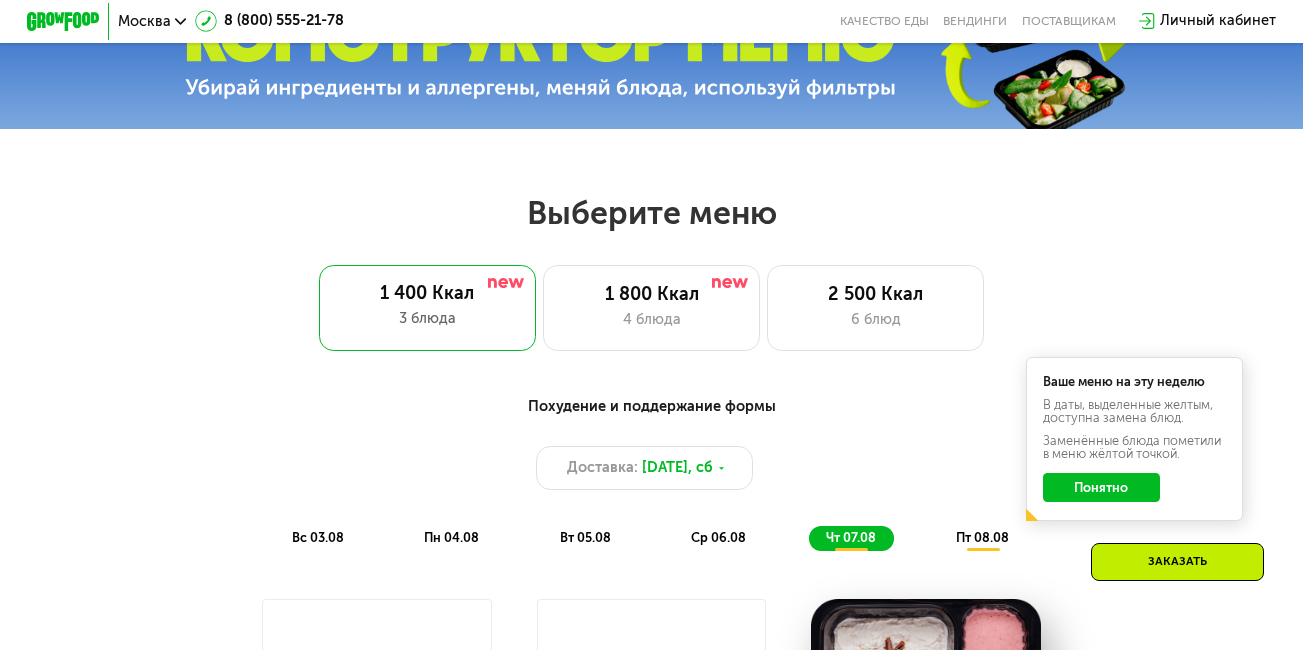 click on "вс 03.08" 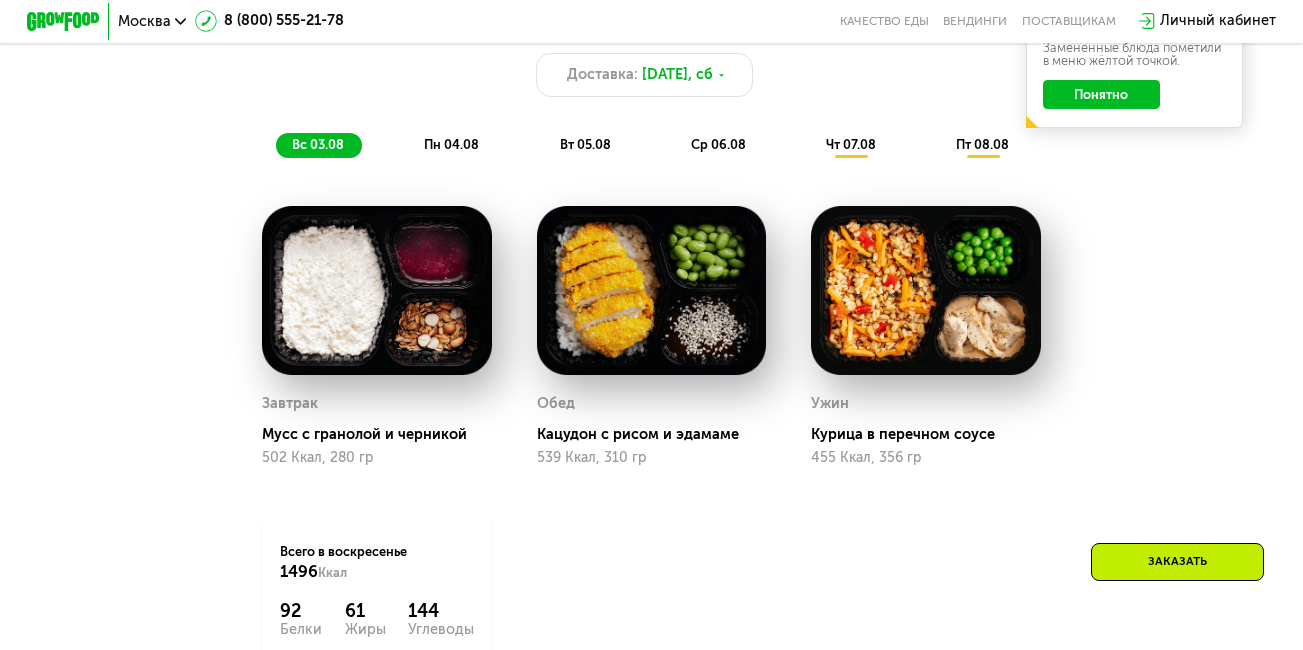 scroll, scrollTop: 1036, scrollLeft: 0, axis: vertical 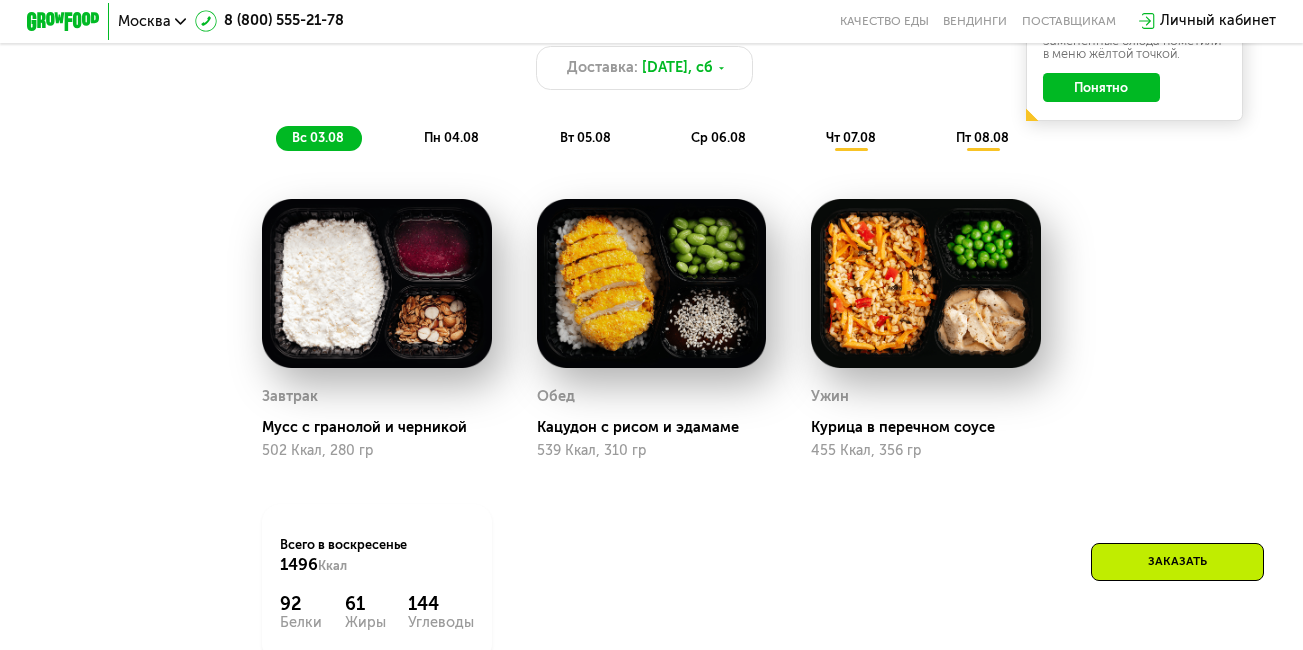 click at bounding box center (651, 283) 